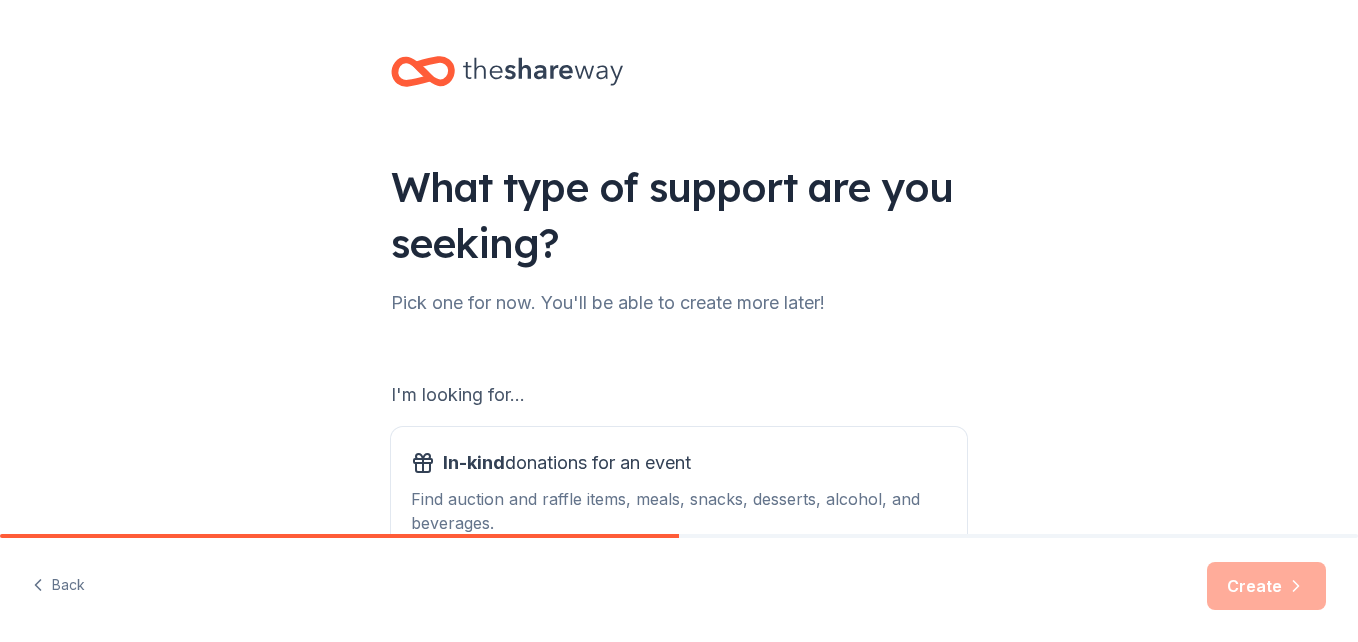 scroll, scrollTop: 0, scrollLeft: 0, axis: both 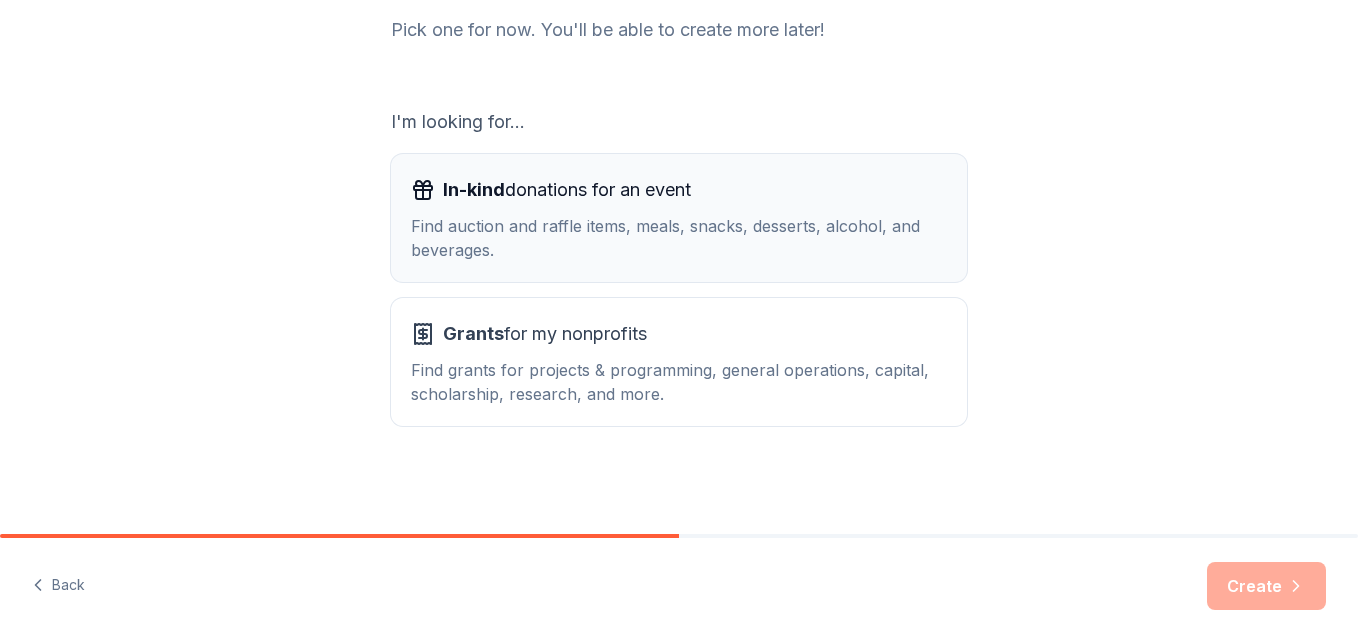 click on "In-kind  donations for an event" at bounding box center (567, 190) 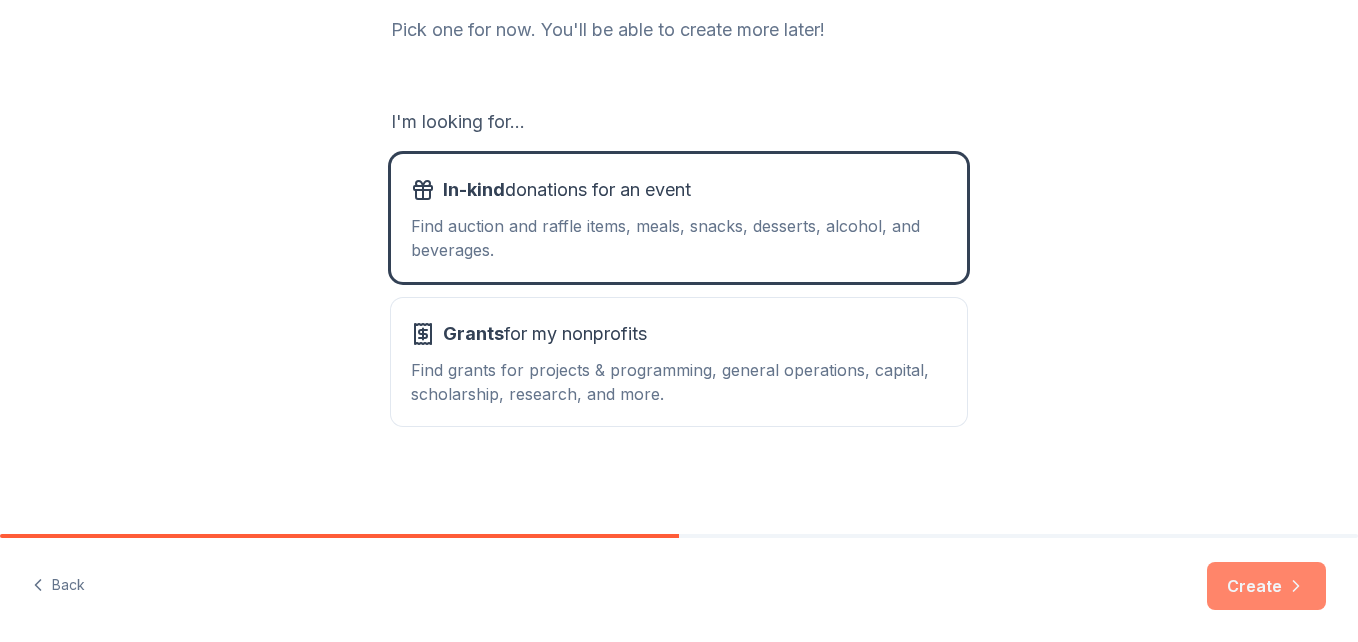 click on "Create" at bounding box center (1266, 586) 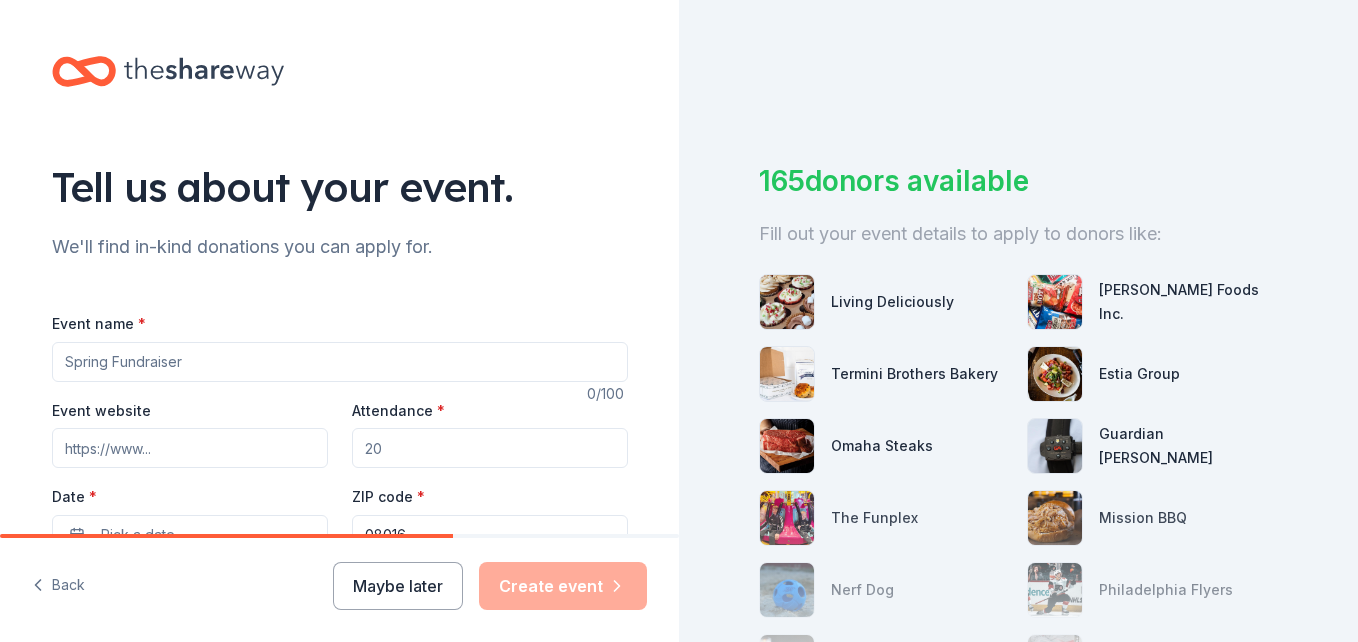 drag, startPoint x: 184, startPoint y: 360, endPoint x: -4, endPoint y: 364, distance: 188.04254 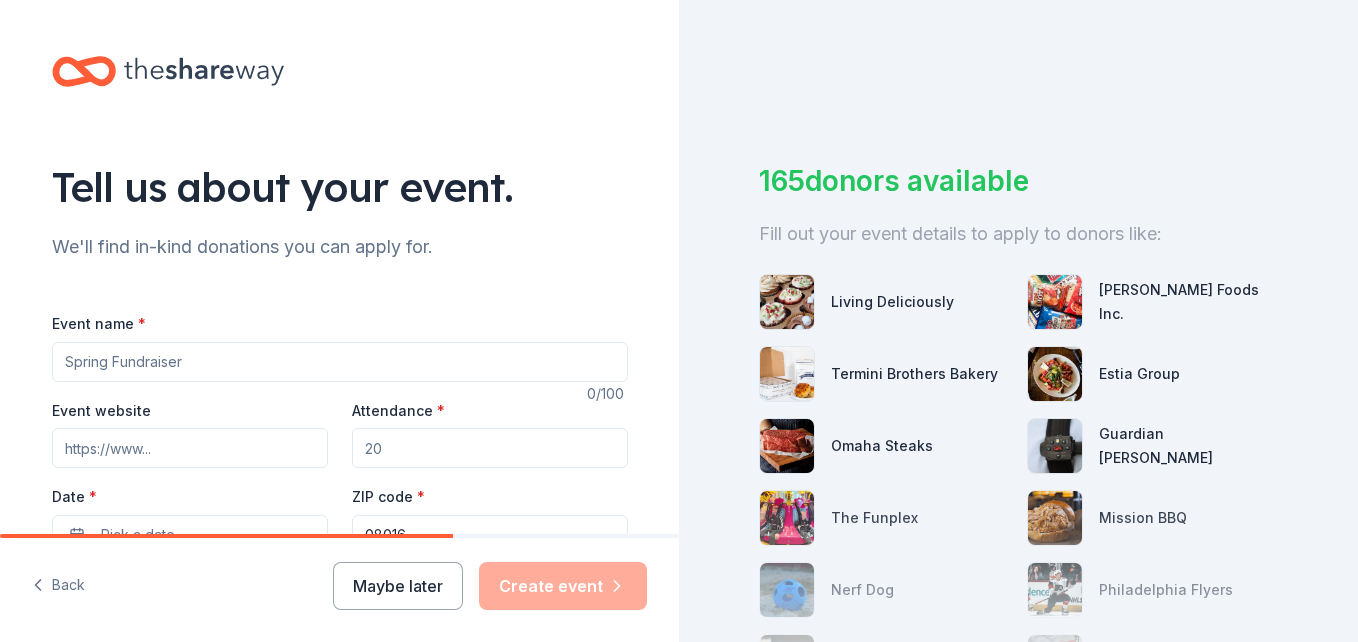scroll, scrollTop: 467, scrollLeft: 0, axis: vertical 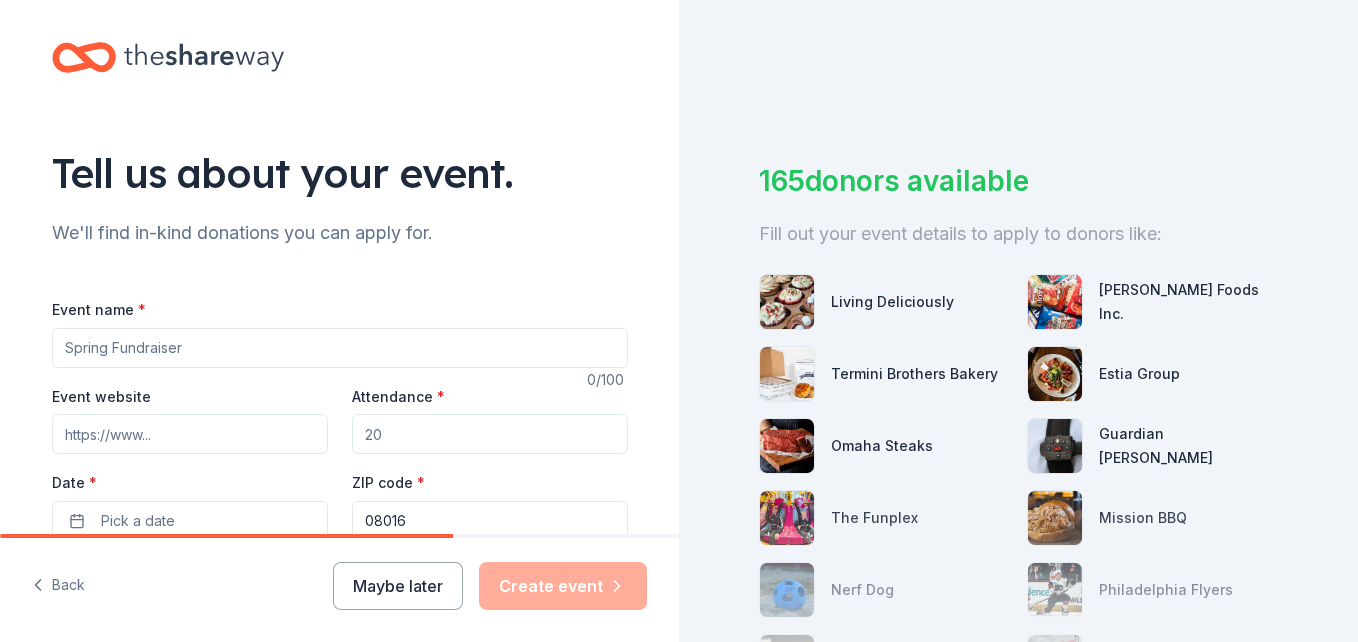 click on "Event name *" at bounding box center (340, 348) 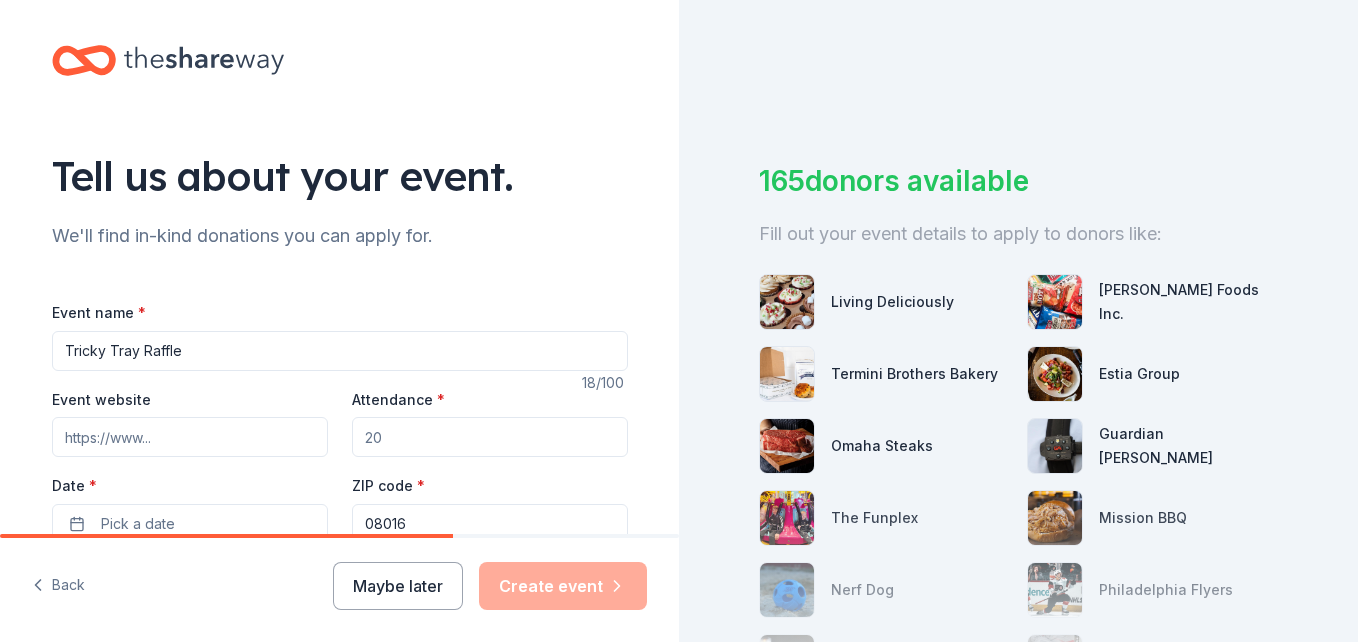 scroll, scrollTop: 10, scrollLeft: 0, axis: vertical 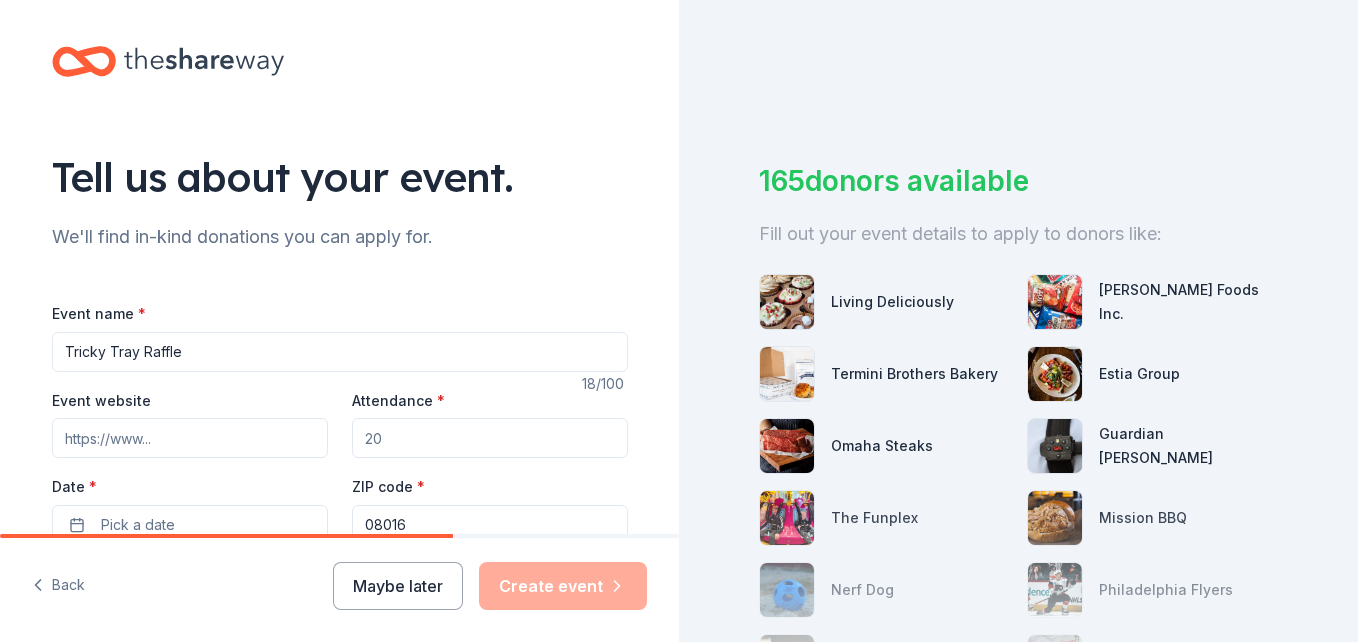 type on "Tricky Tray Raffle" 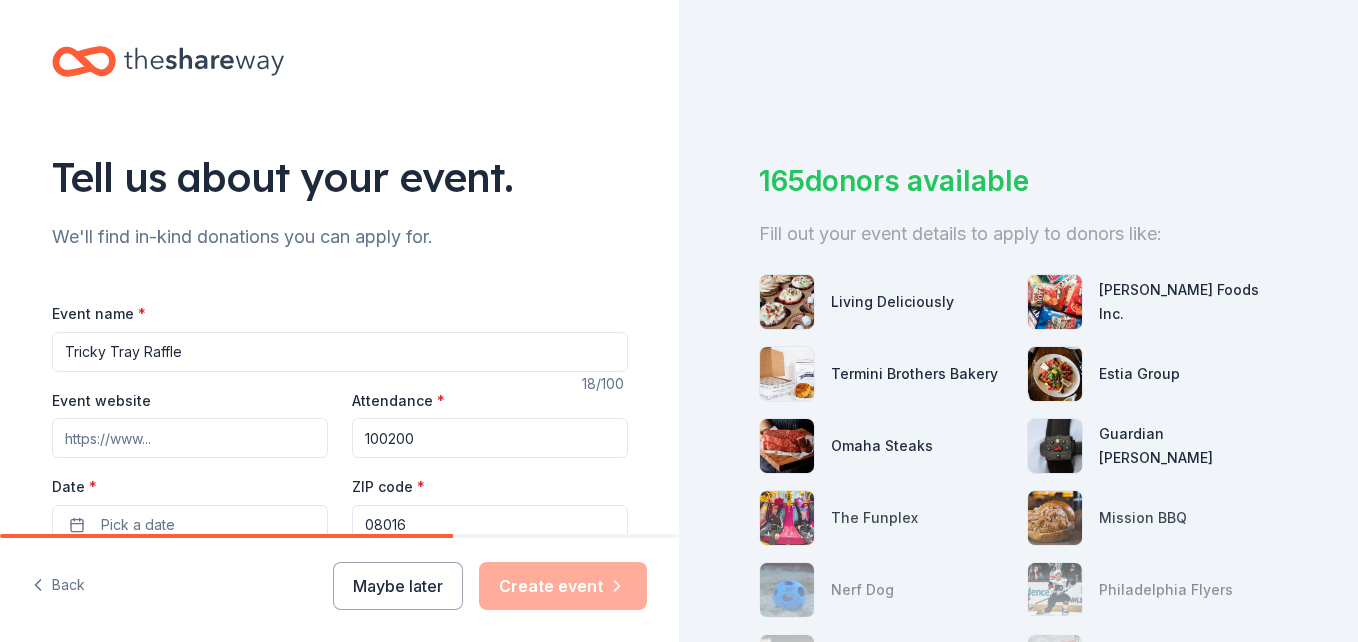 click on "100200" at bounding box center [490, 438] 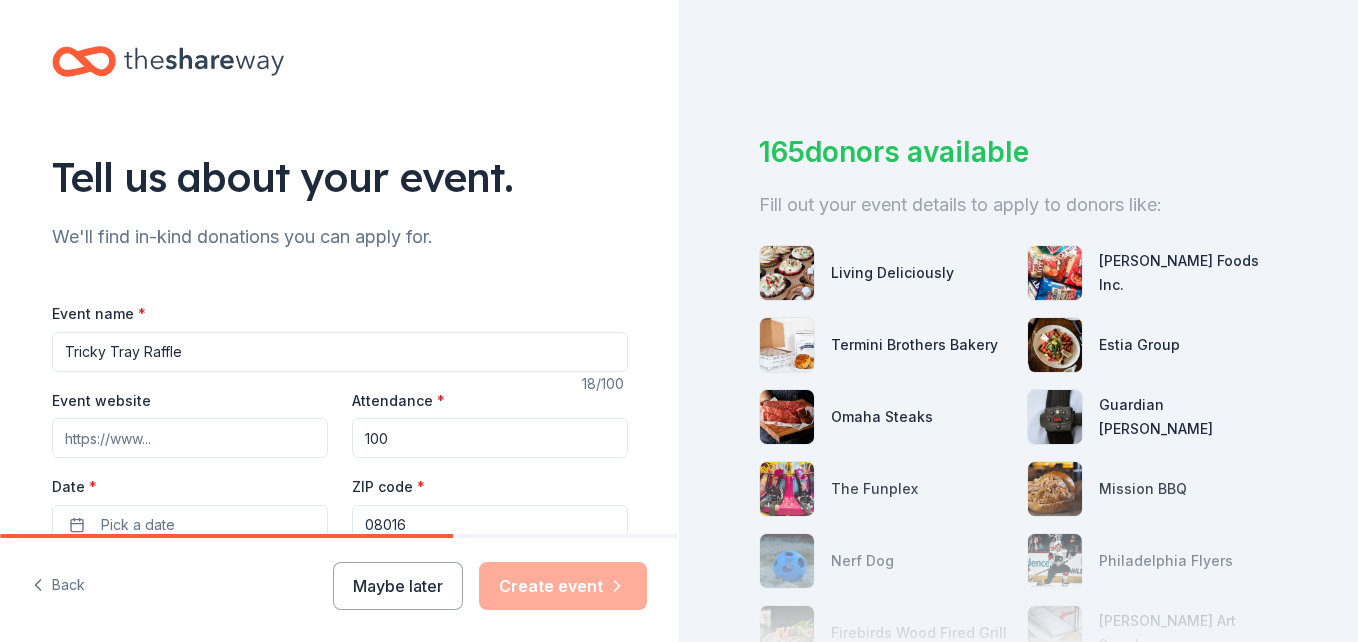 scroll, scrollTop: 0, scrollLeft: 0, axis: both 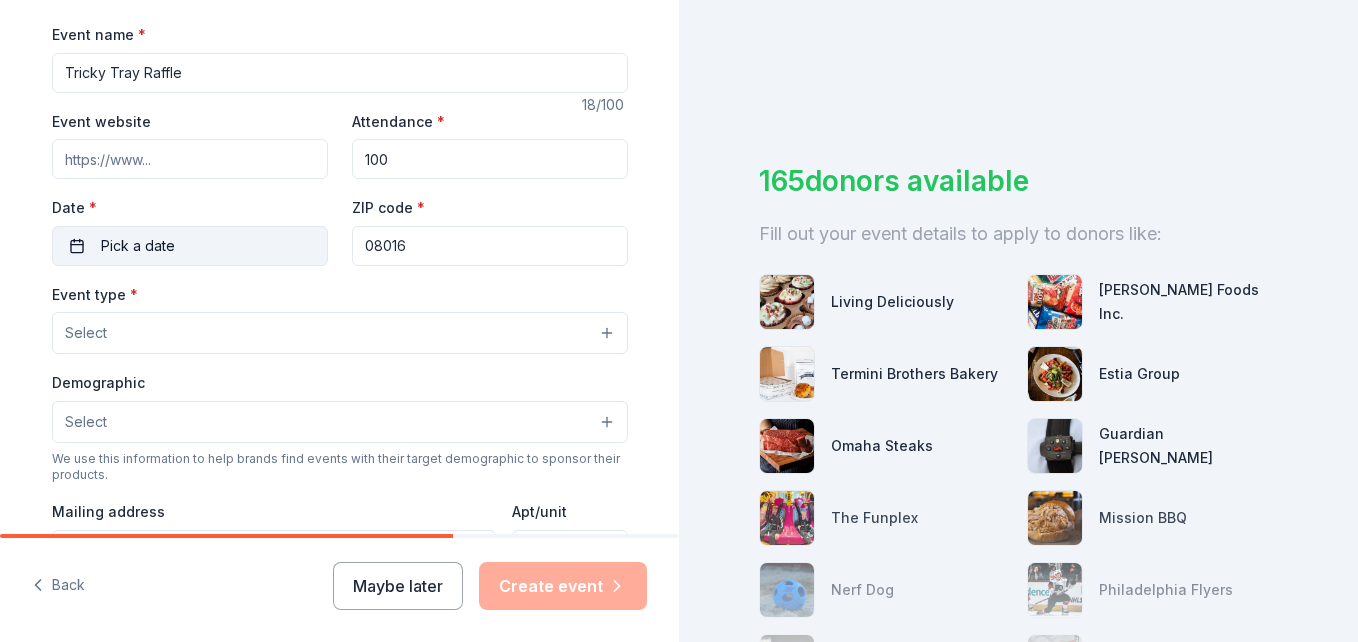 type on "100" 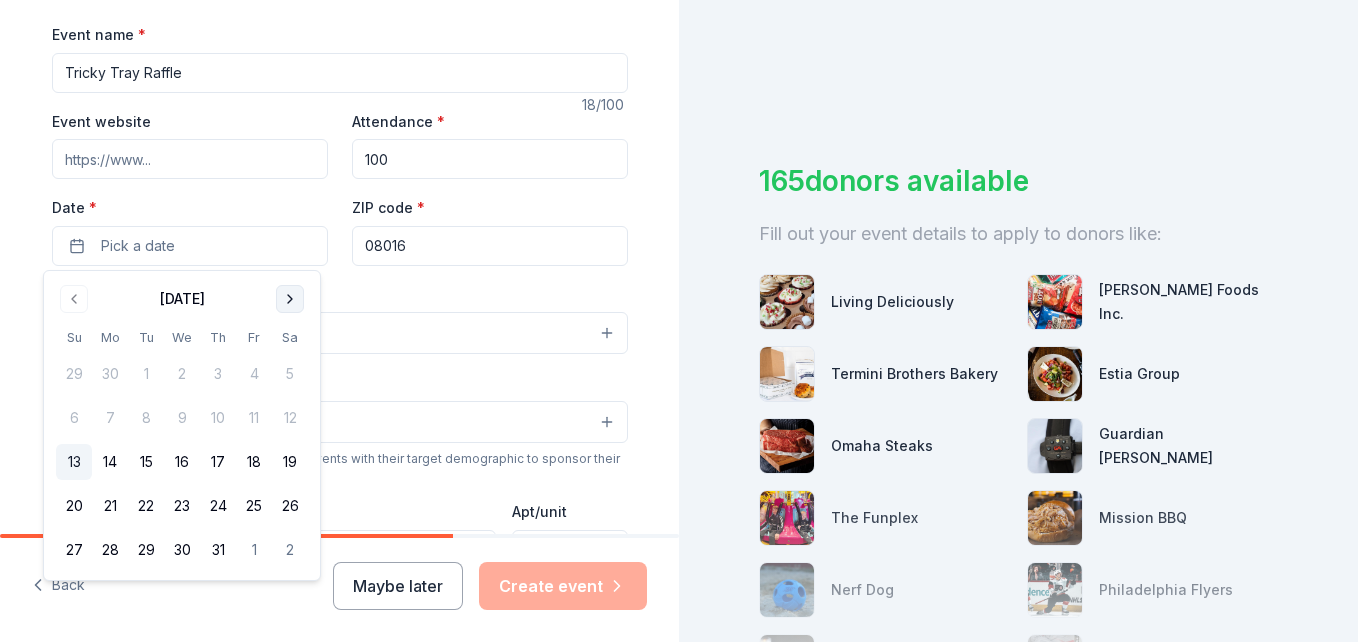 click at bounding box center (290, 299) 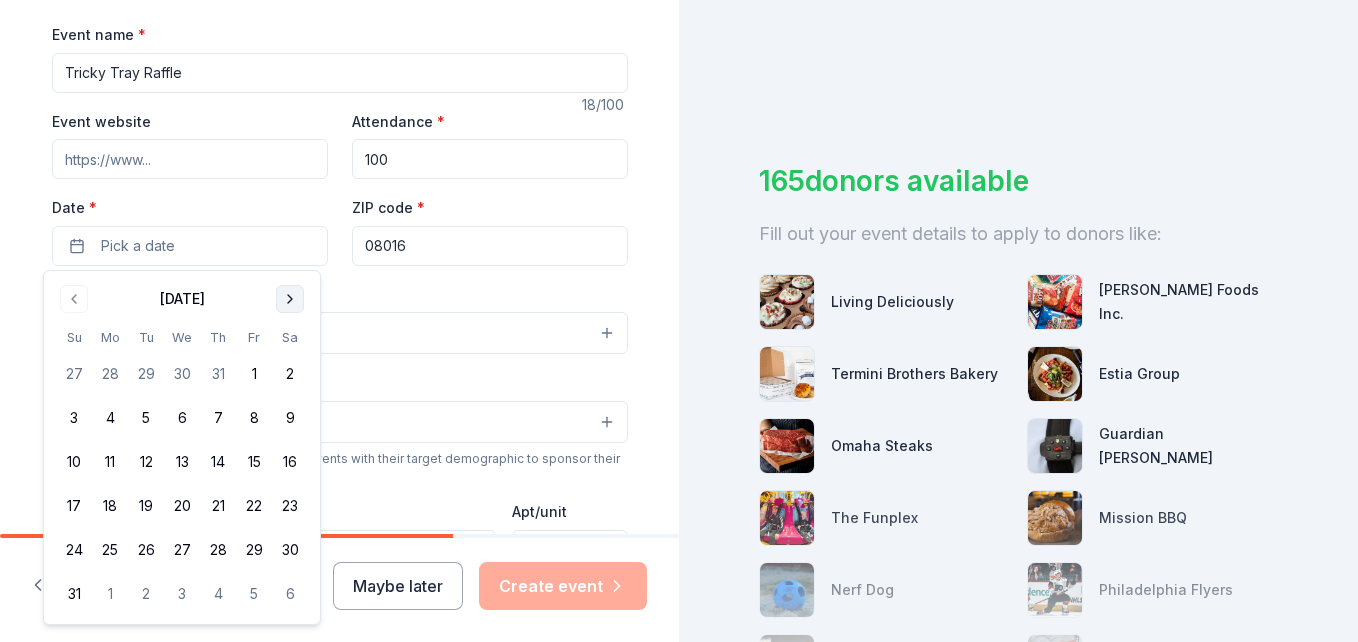 click at bounding box center (290, 299) 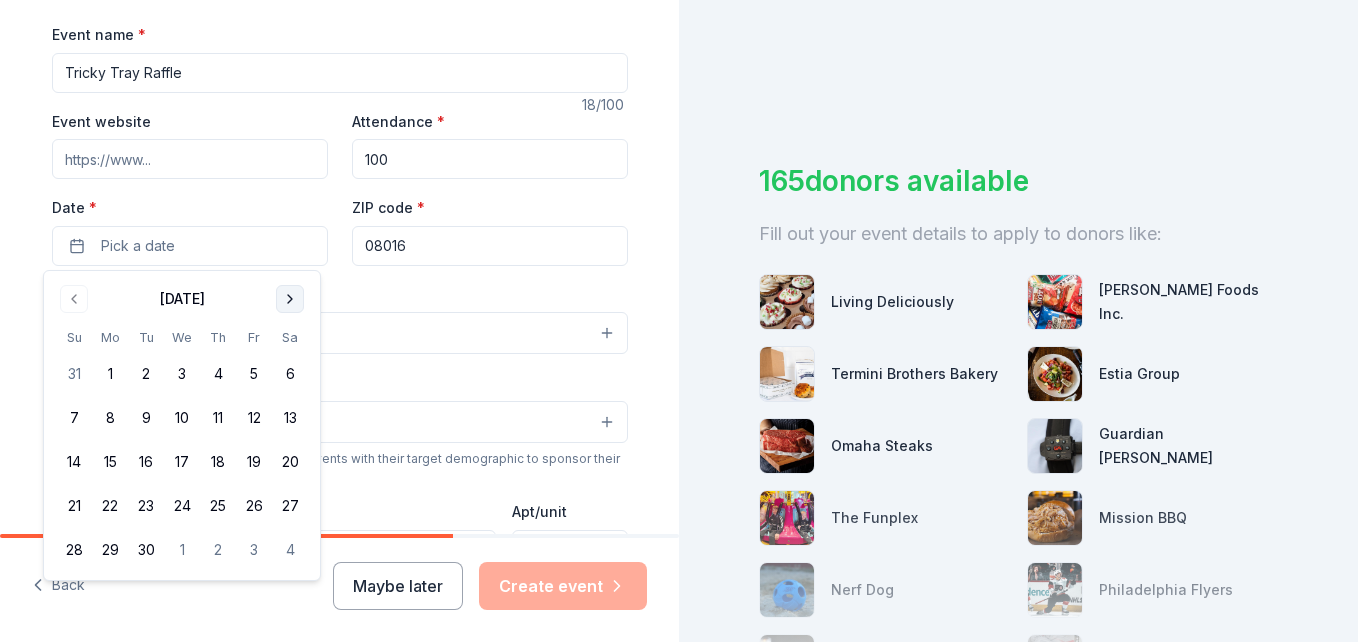 click at bounding box center [290, 299] 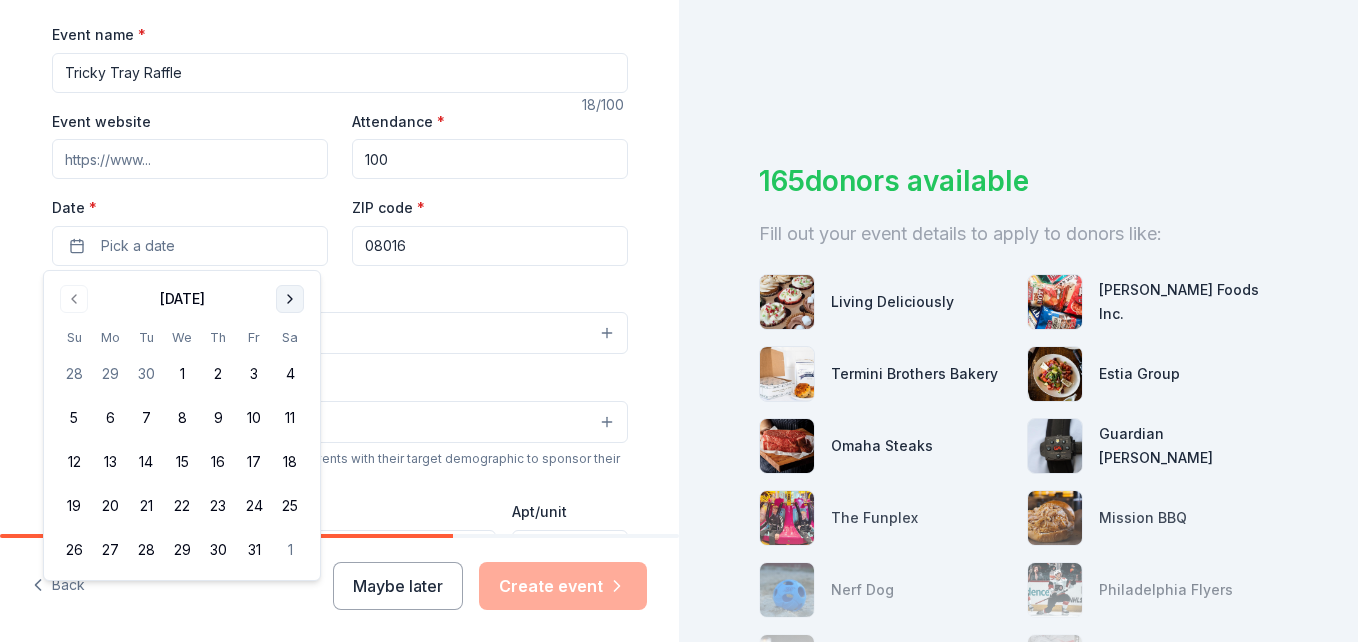 click at bounding box center [290, 299] 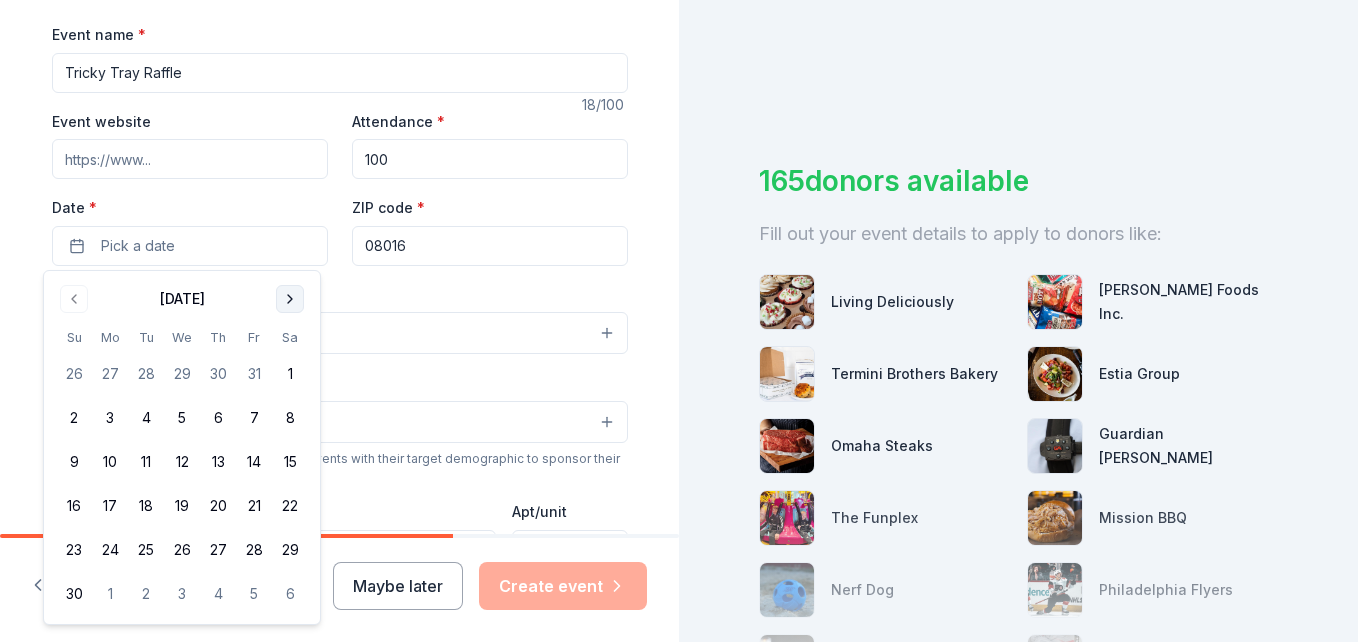 click at bounding box center (290, 299) 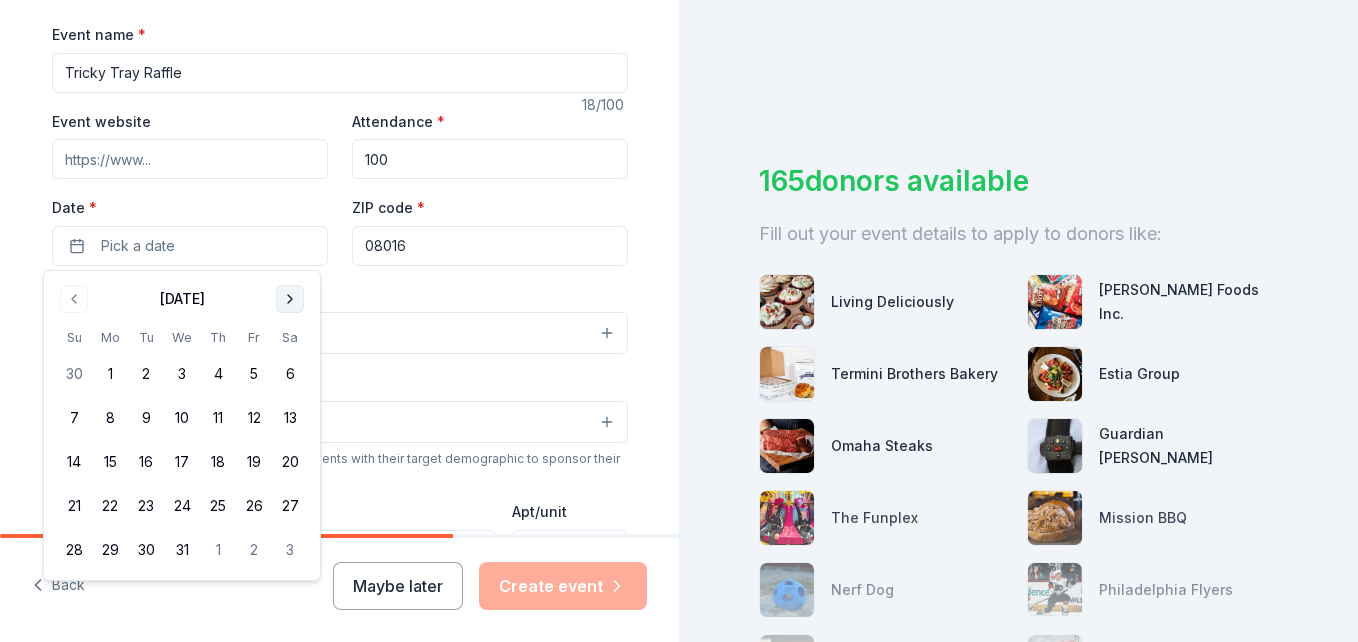 click at bounding box center [290, 299] 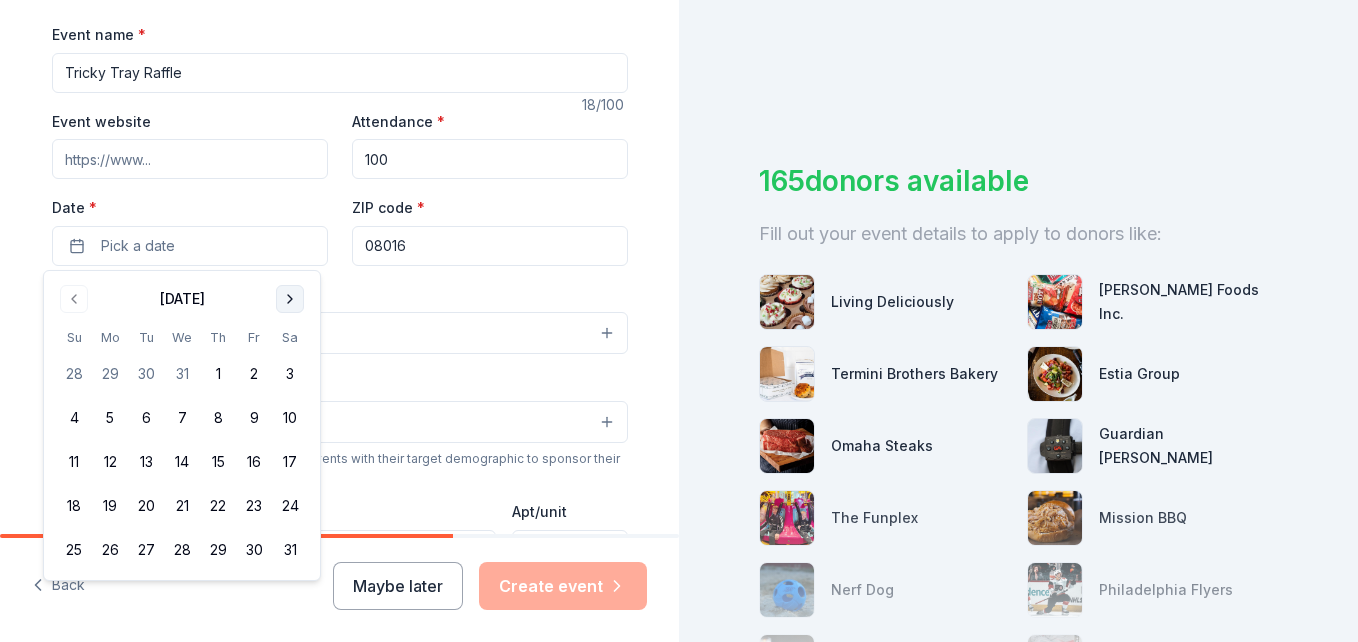 click at bounding box center (290, 299) 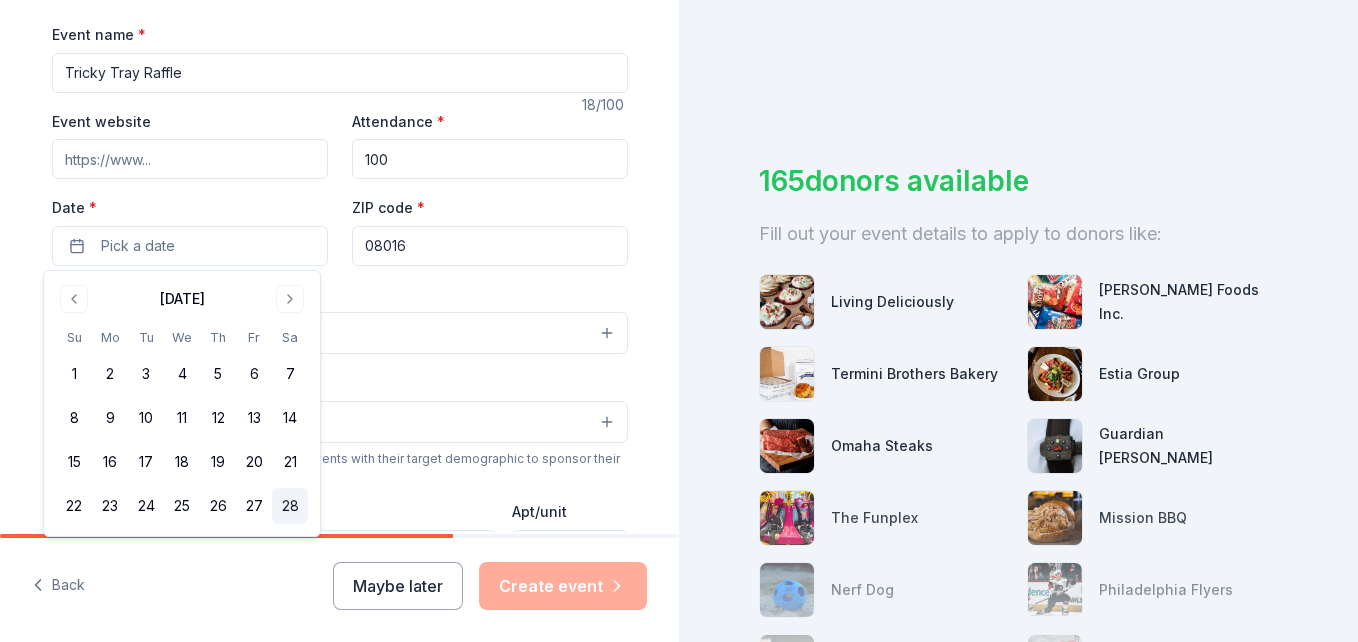 click on "28" at bounding box center [290, 506] 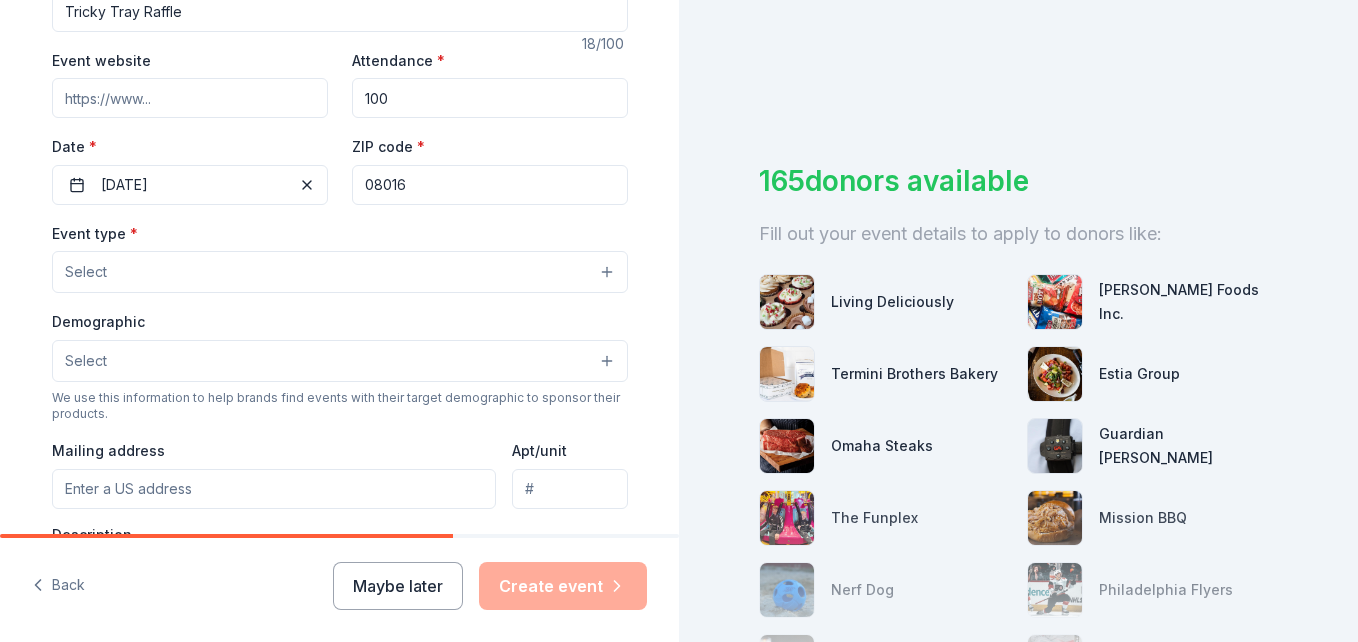 scroll, scrollTop: 354, scrollLeft: 0, axis: vertical 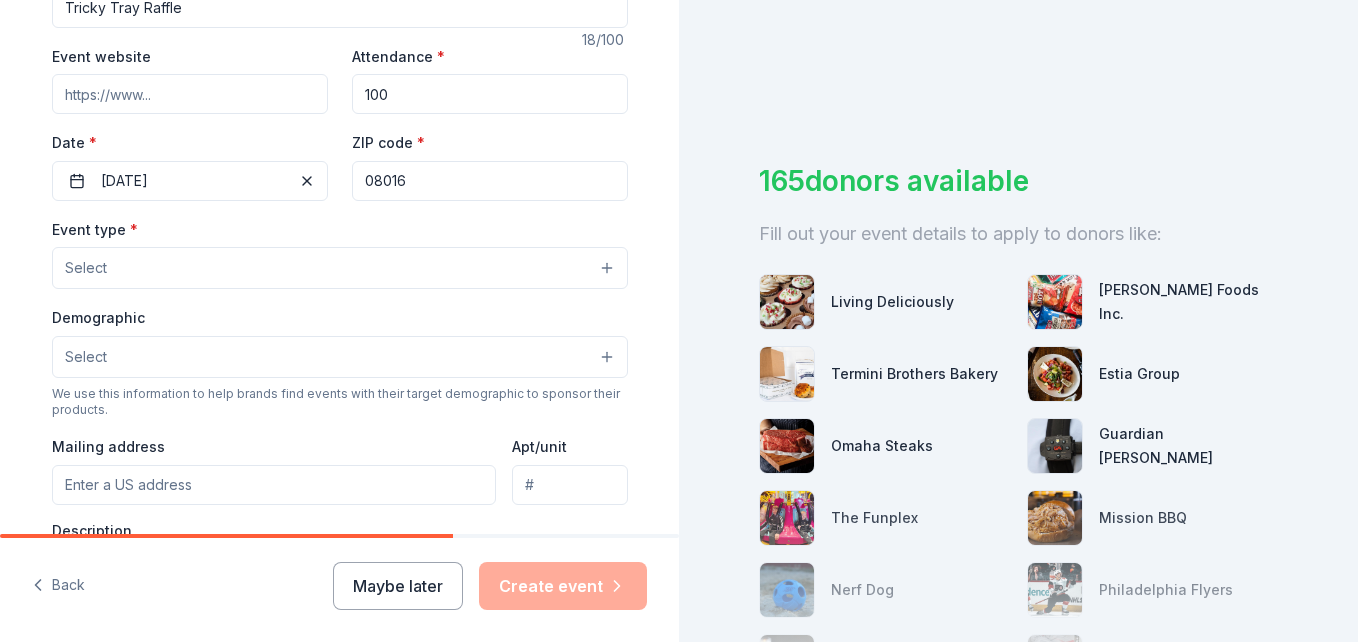 click on "Select" at bounding box center [340, 268] 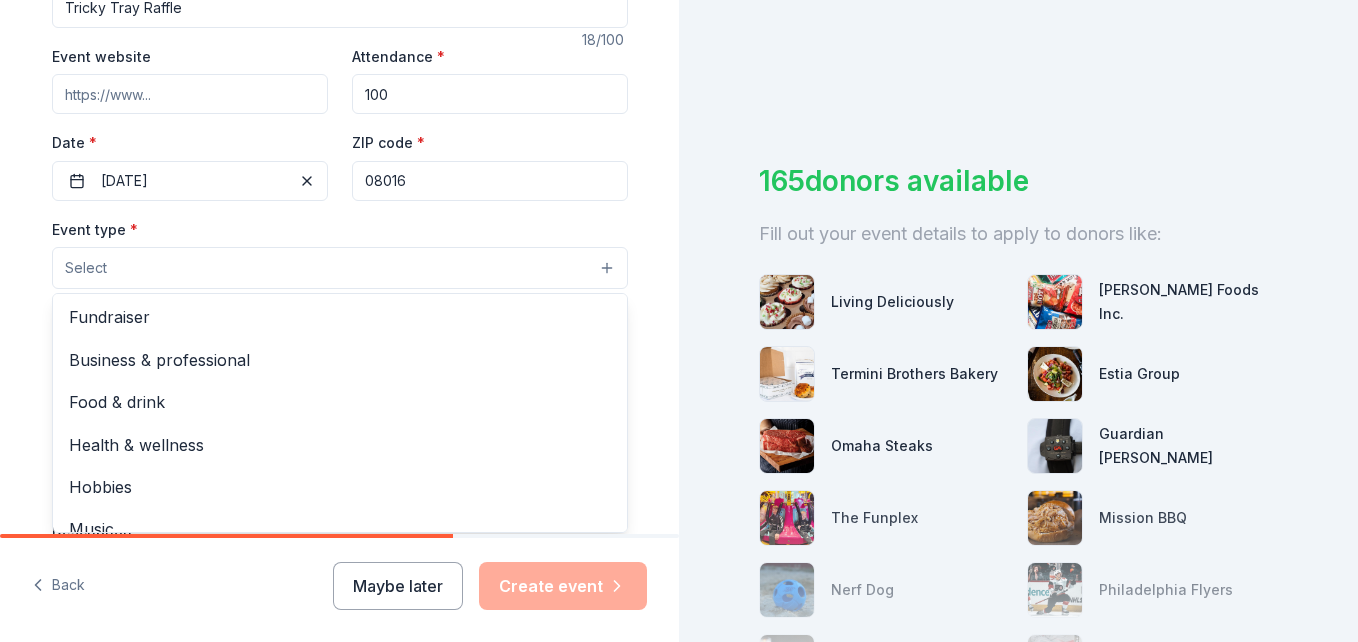 scroll, scrollTop: 0, scrollLeft: 0, axis: both 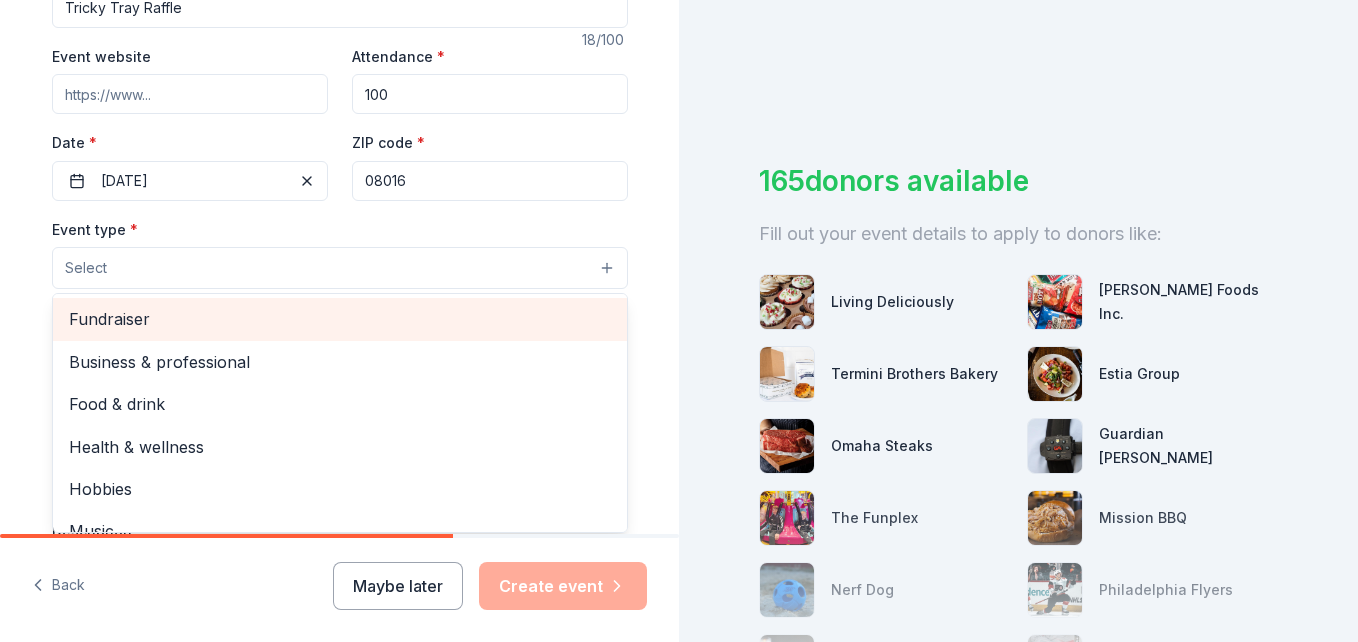 click on "Fundraiser" at bounding box center [340, 319] 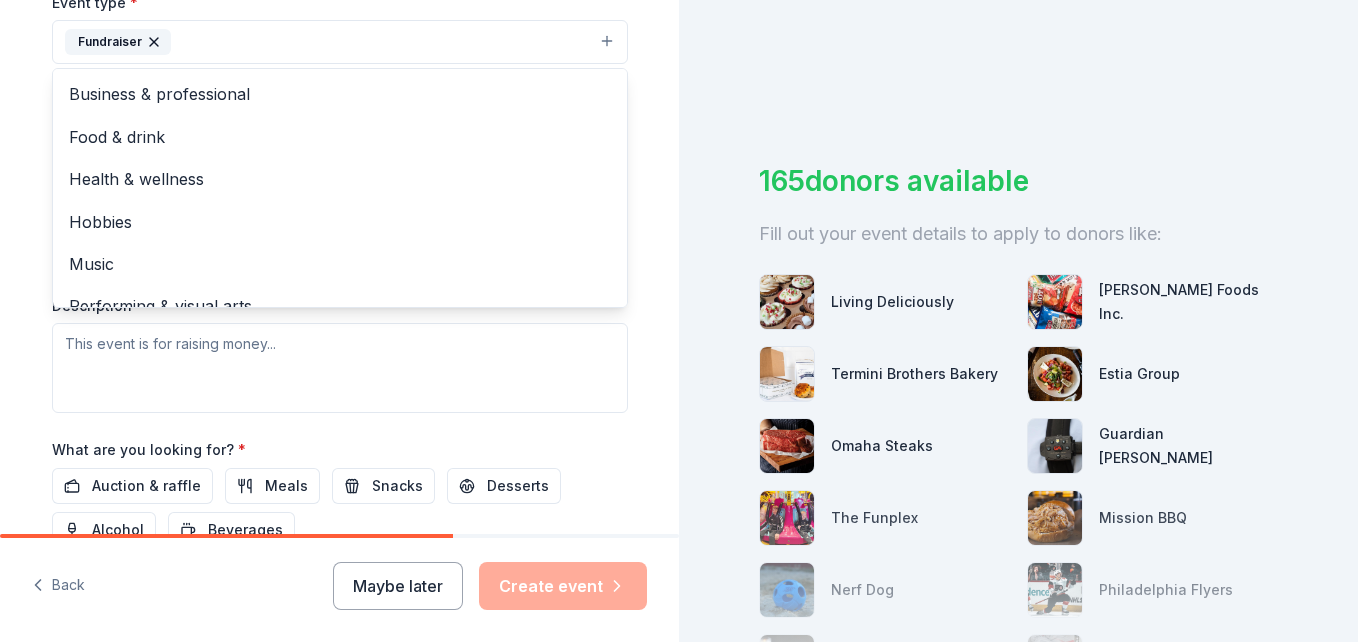 scroll, scrollTop: 635, scrollLeft: 0, axis: vertical 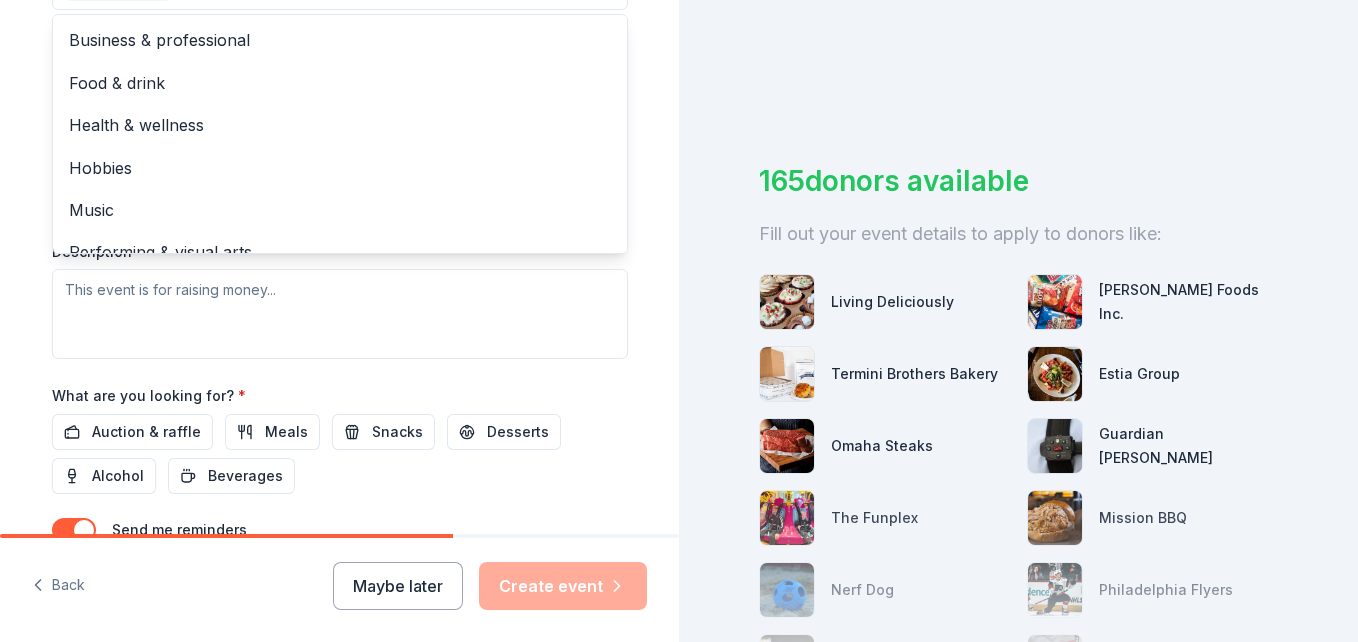 click on "Event type * Fundraiser Business & professional Food & drink Health & wellness Hobbies Music Performing & visual arts Demographic Select We use this information to help brands find events with their target demographic to sponsor their products. Mailing address Apt/unit Description" at bounding box center (340, 147) 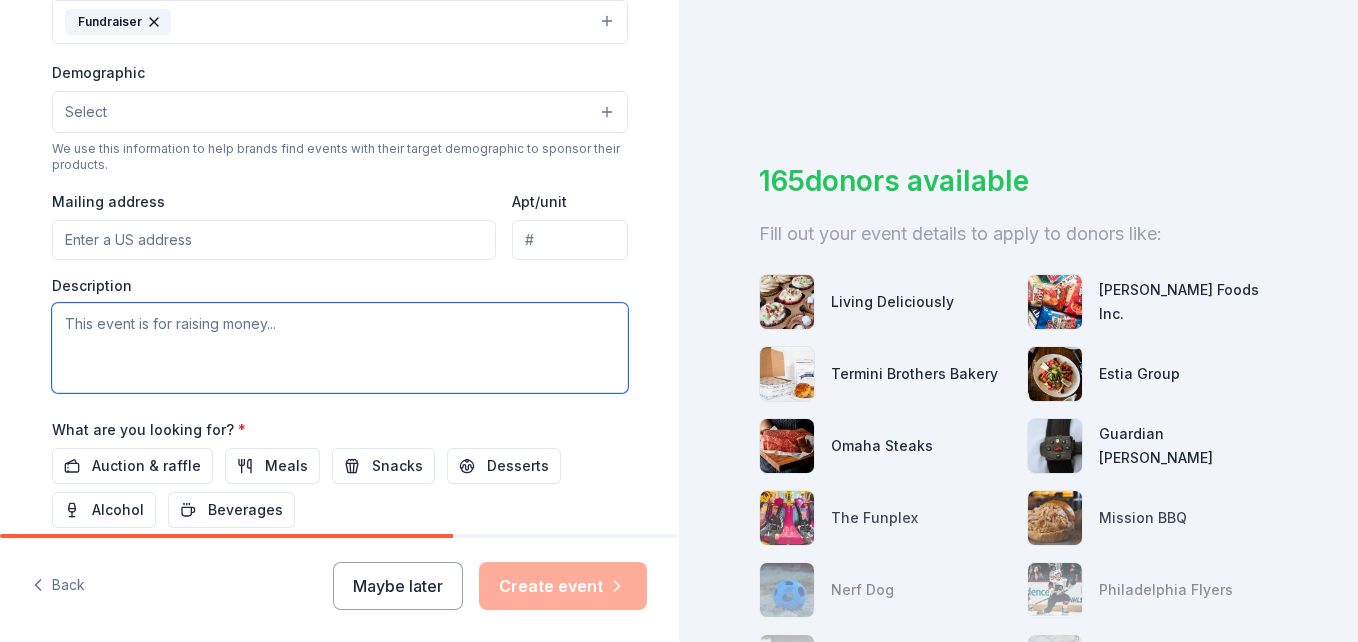 click at bounding box center (340, 348) 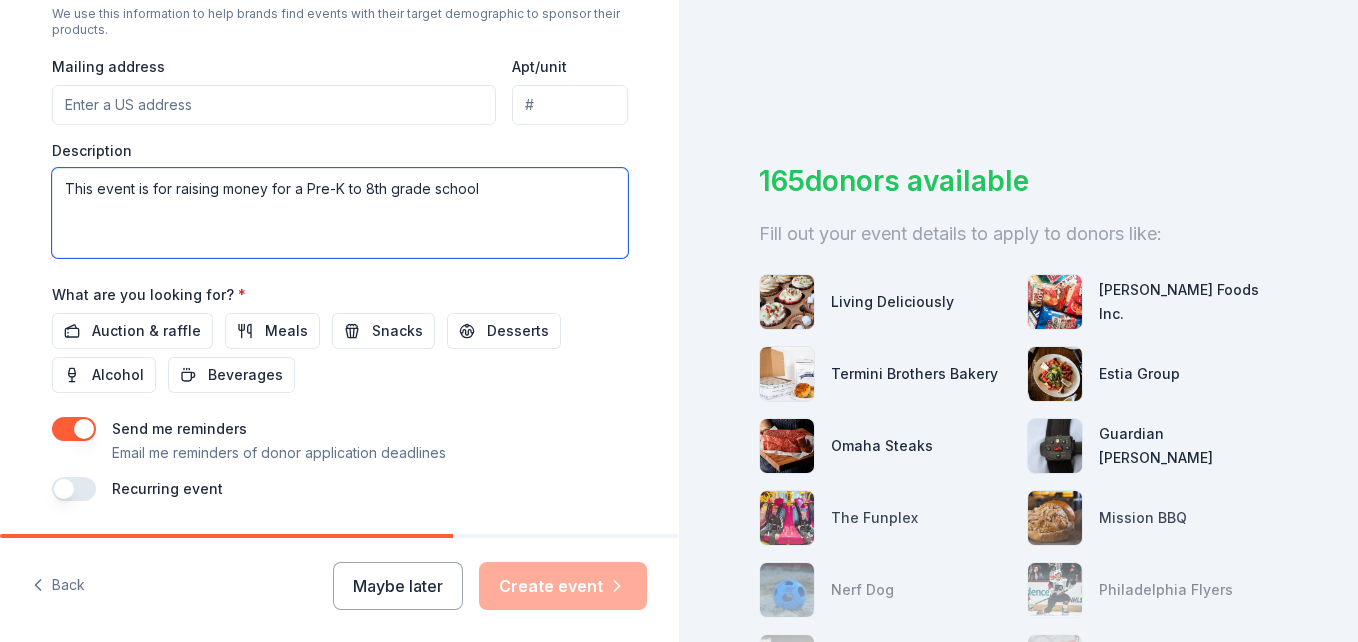 scroll, scrollTop: 742, scrollLeft: 0, axis: vertical 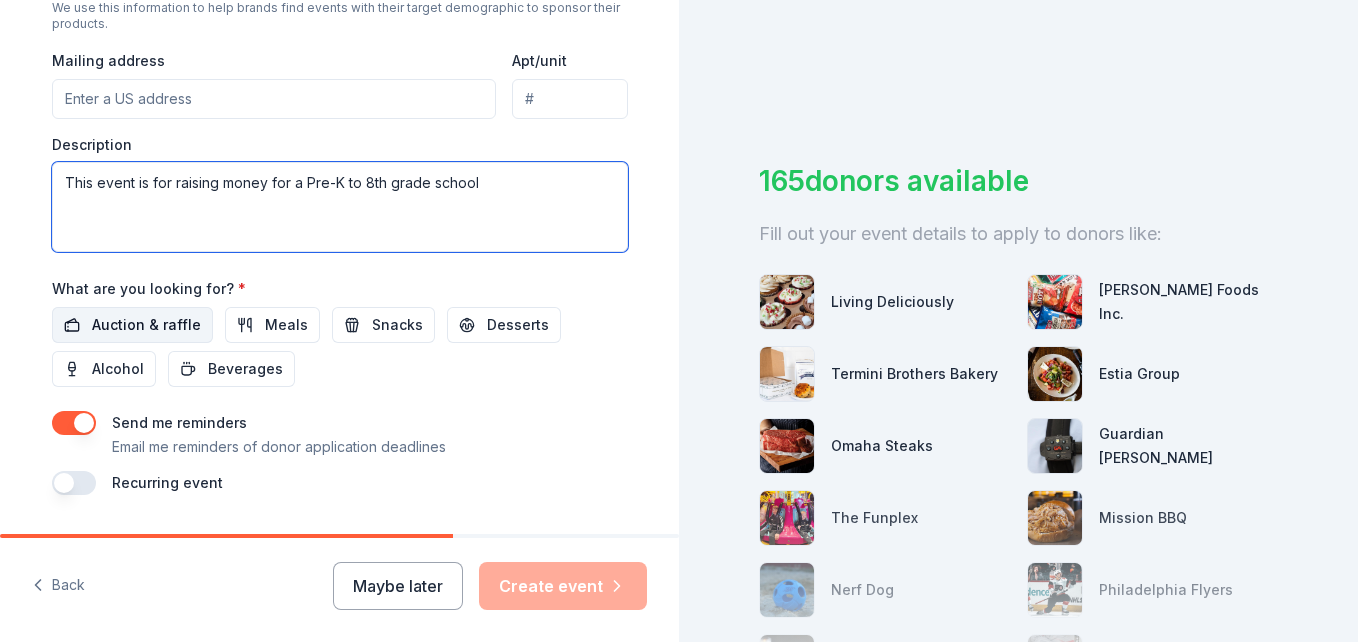type on "This event is for raising money for a Pre-K to 8th grade school" 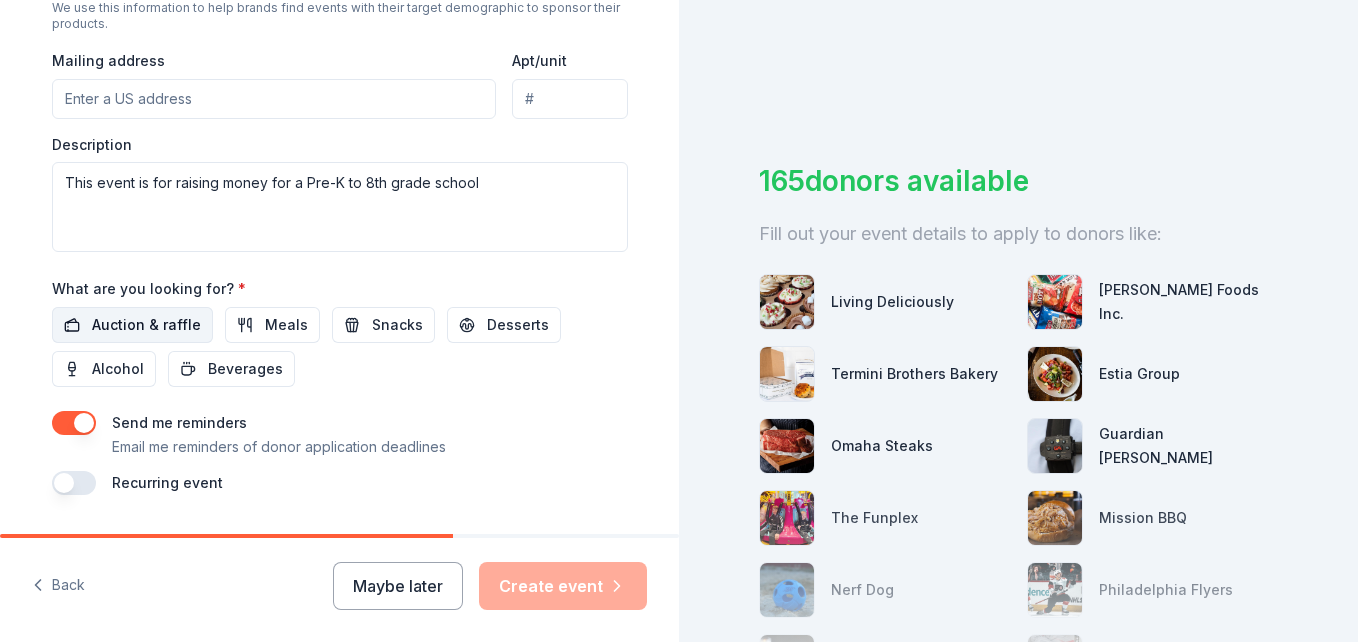 click on "Auction & raffle" at bounding box center [146, 325] 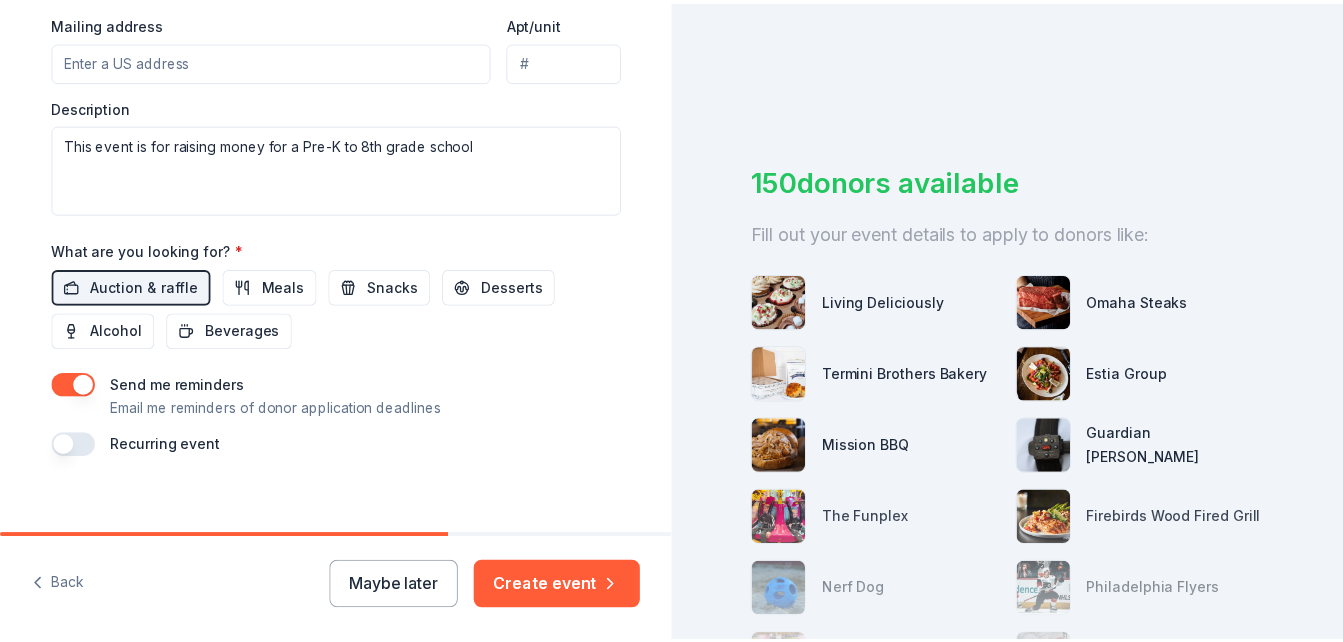scroll, scrollTop: 799, scrollLeft: 0, axis: vertical 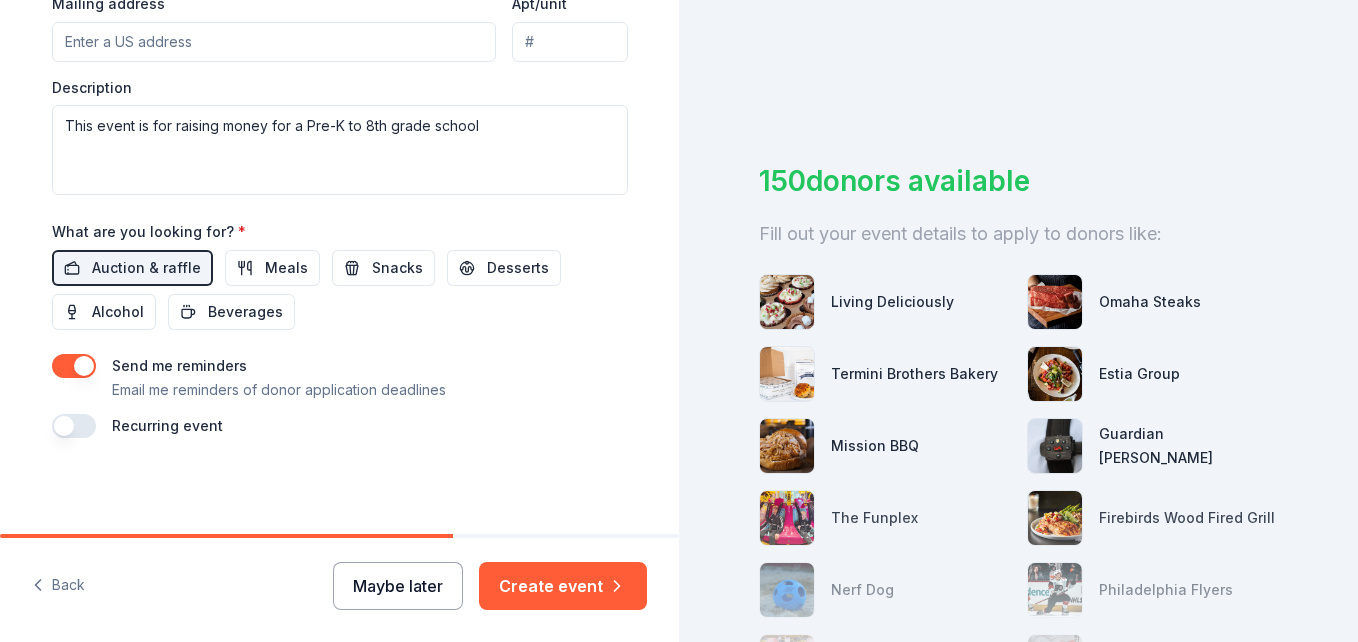 click on "Maybe later" at bounding box center [398, 586] 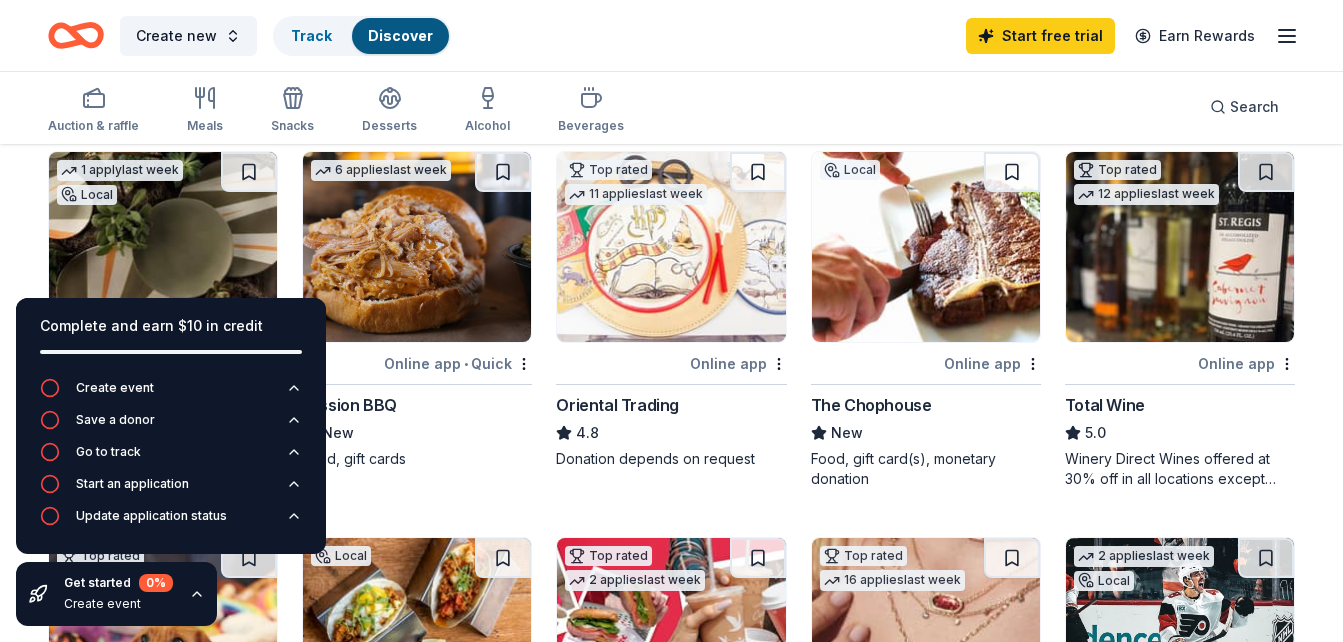 scroll, scrollTop: 0, scrollLeft: 0, axis: both 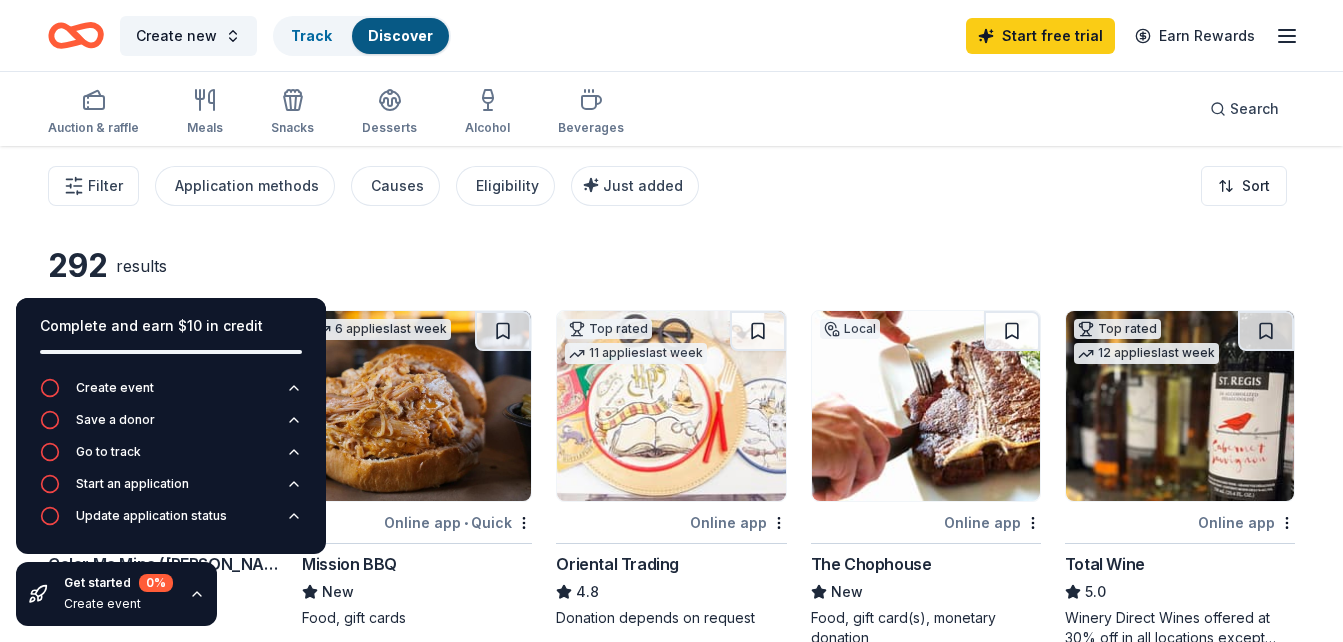 click on "292 results" at bounding box center (290, 266) 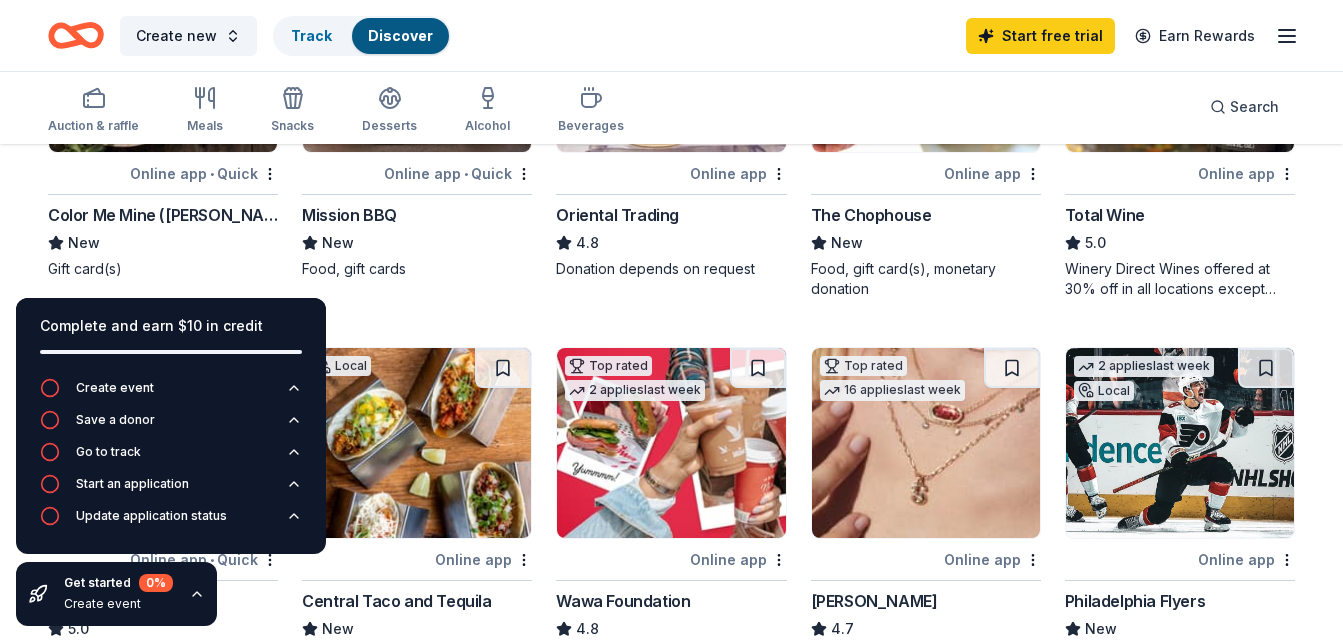 scroll, scrollTop: 340, scrollLeft: 0, axis: vertical 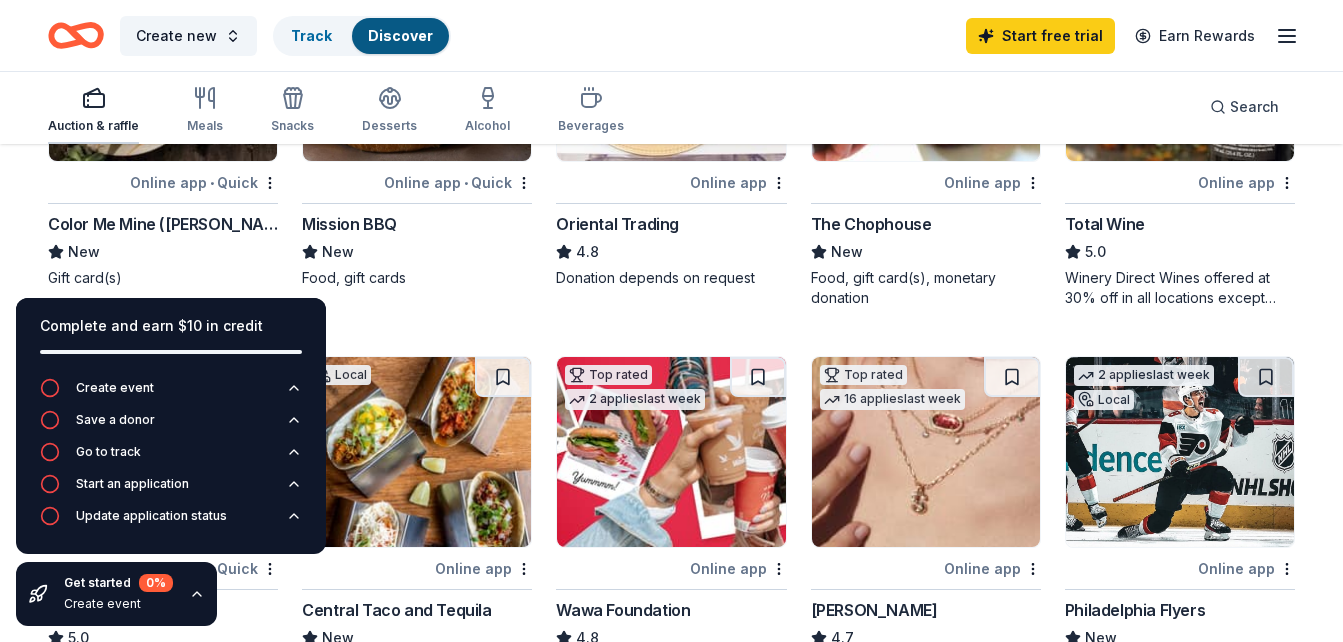 click 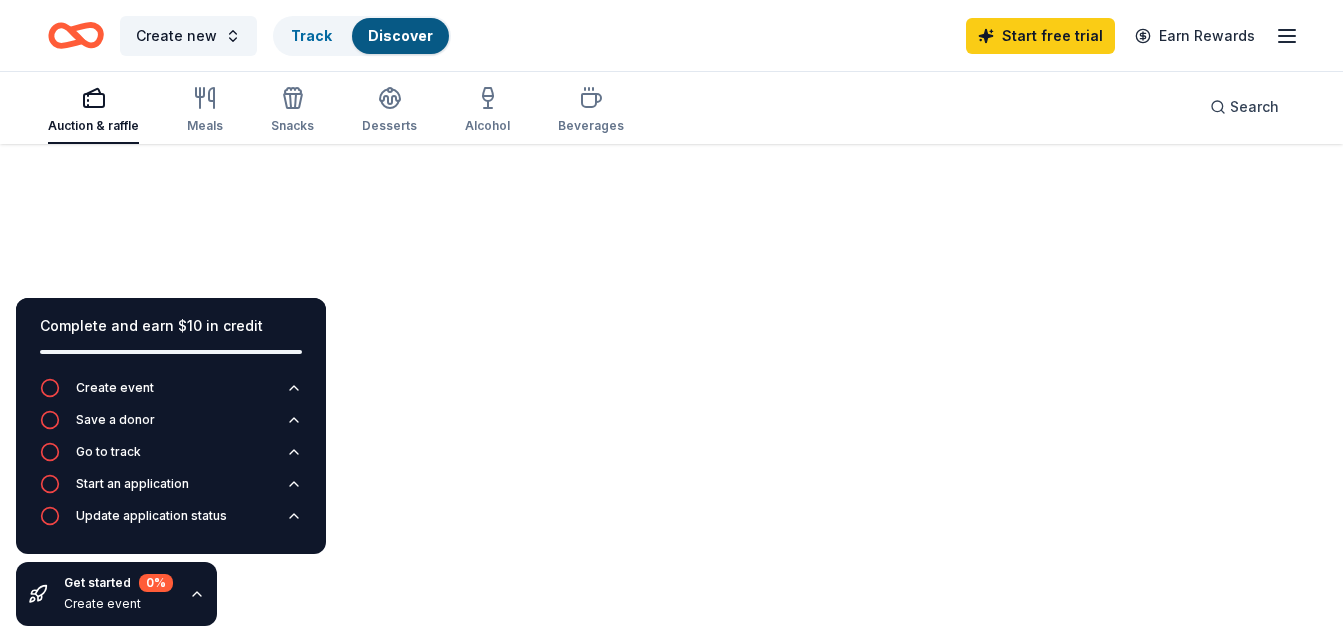 scroll, scrollTop: 0, scrollLeft: 0, axis: both 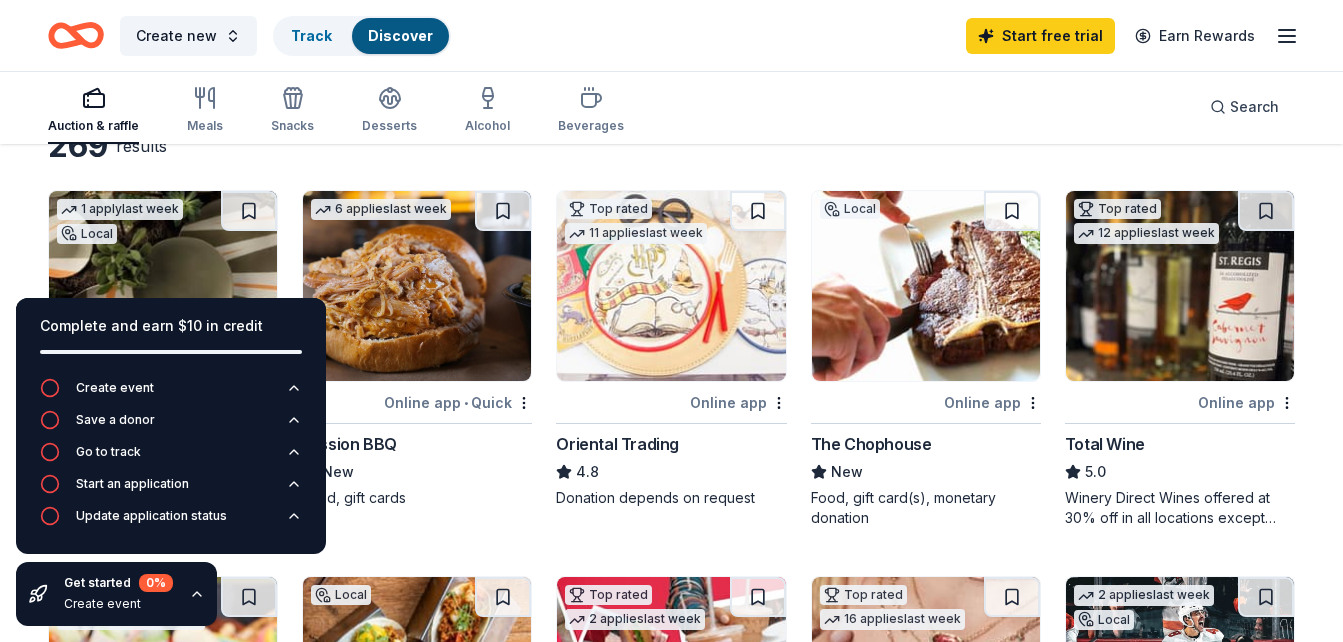 click on "Online app" at bounding box center (738, 402) 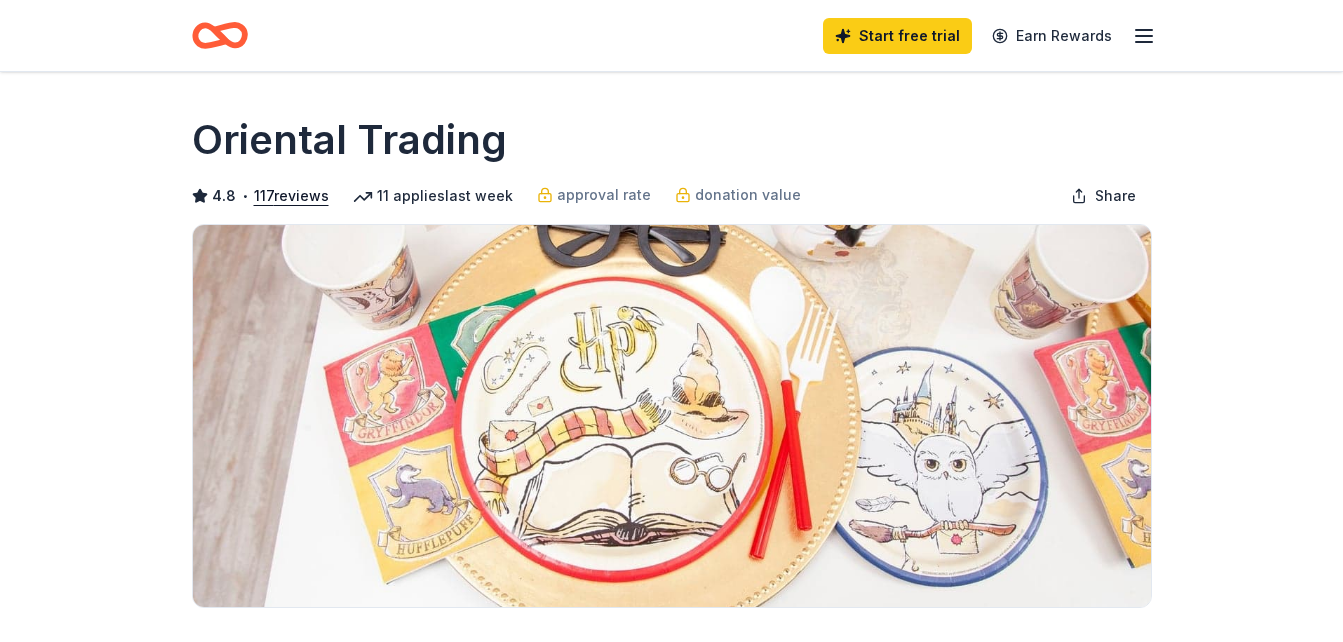 scroll, scrollTop: 0, scrollLeft: 0, axis: both 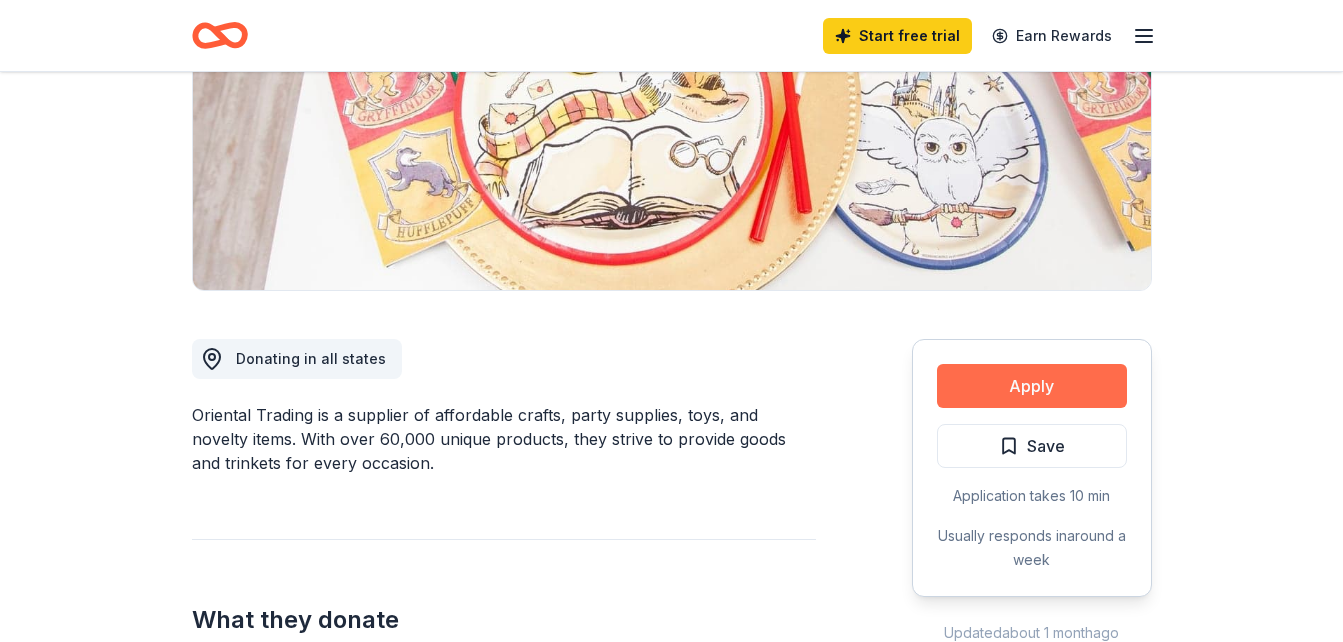 click on "Apply" at bounding box center [1032, 386] 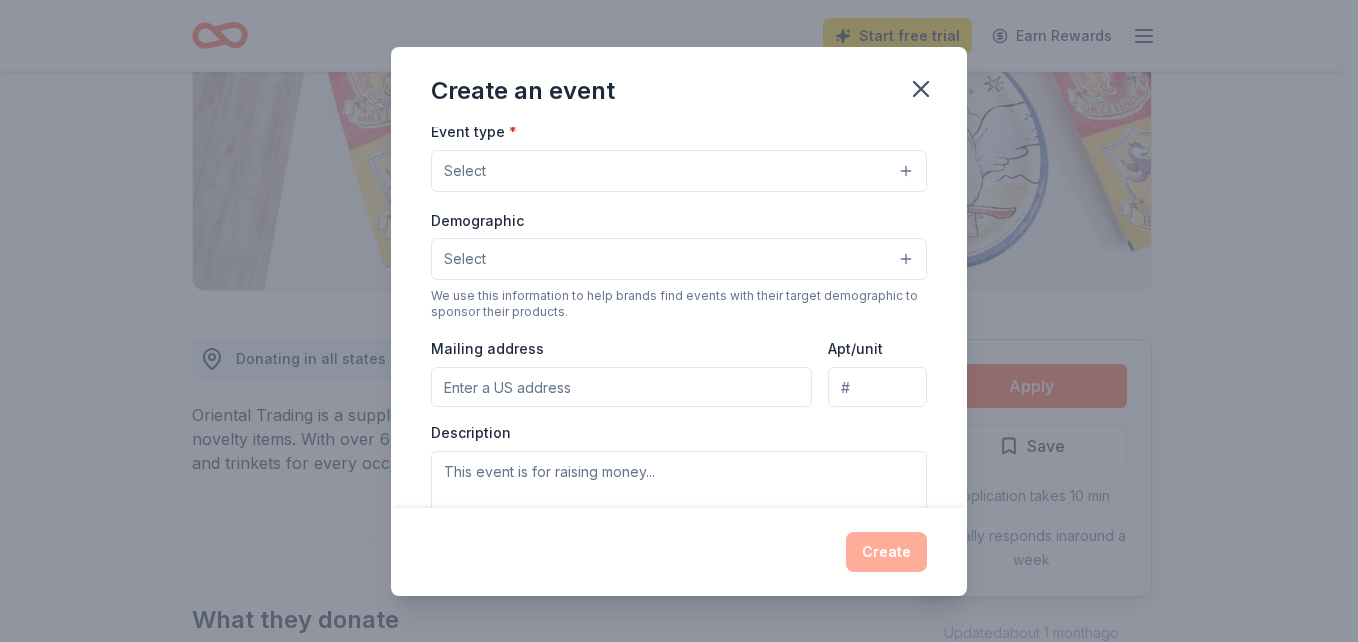 scroll, scrollTop: 334, scrollLeft: 0, axis: vertical 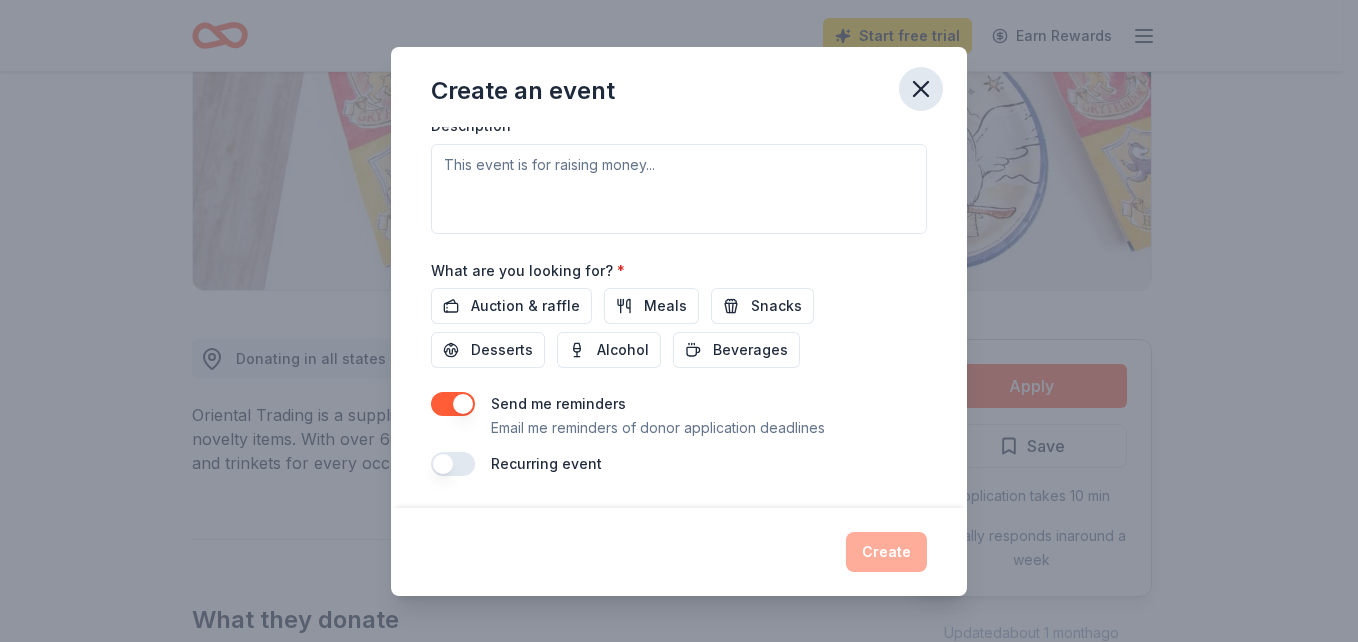 click 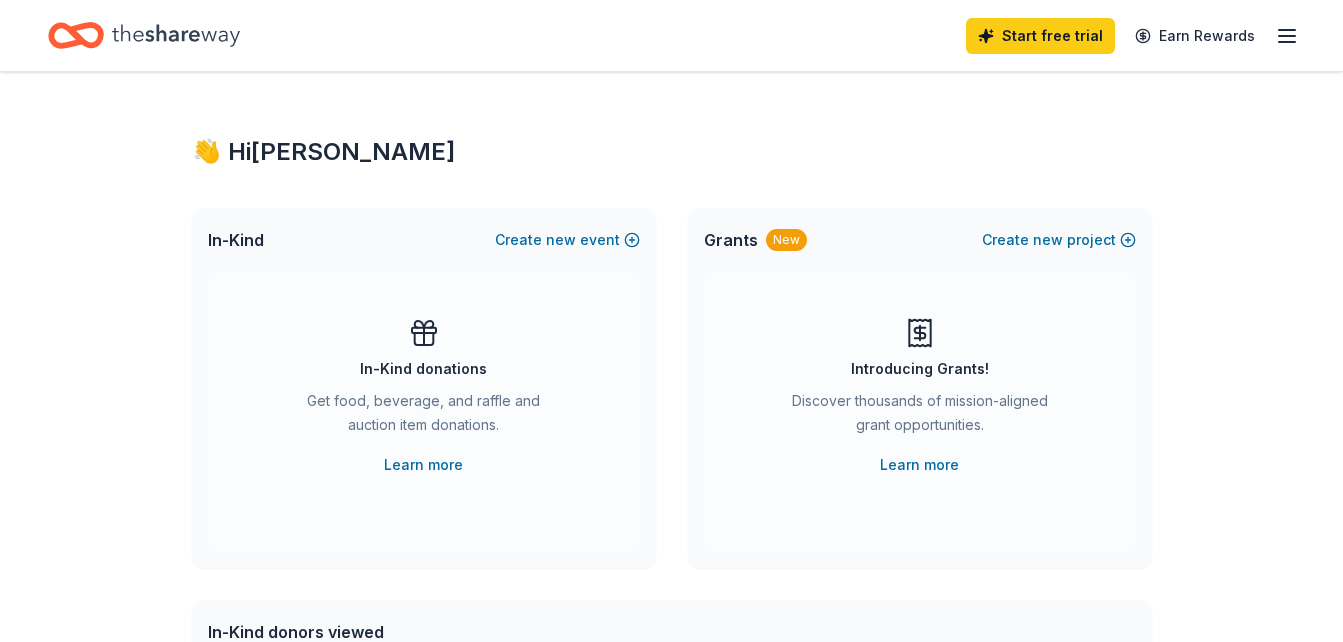 scroll, scrollTop: 0, scrollLeft: 0, axis: both 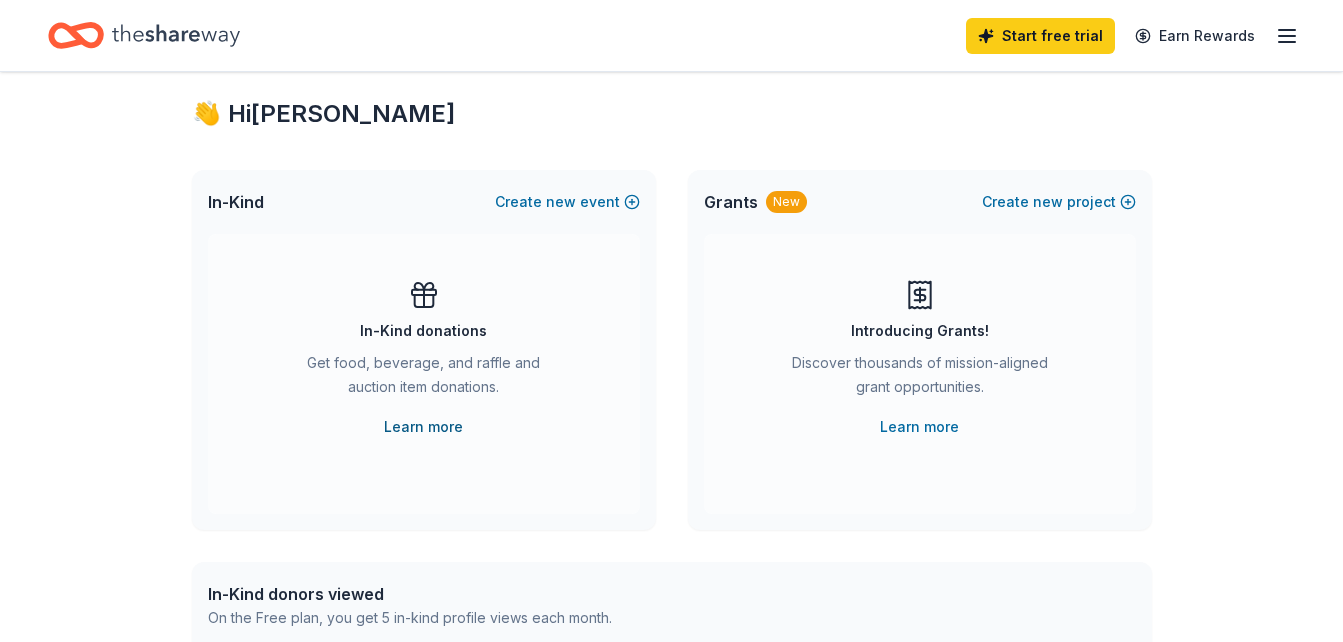 click on "Learn more" at bounding box center (423, 427) 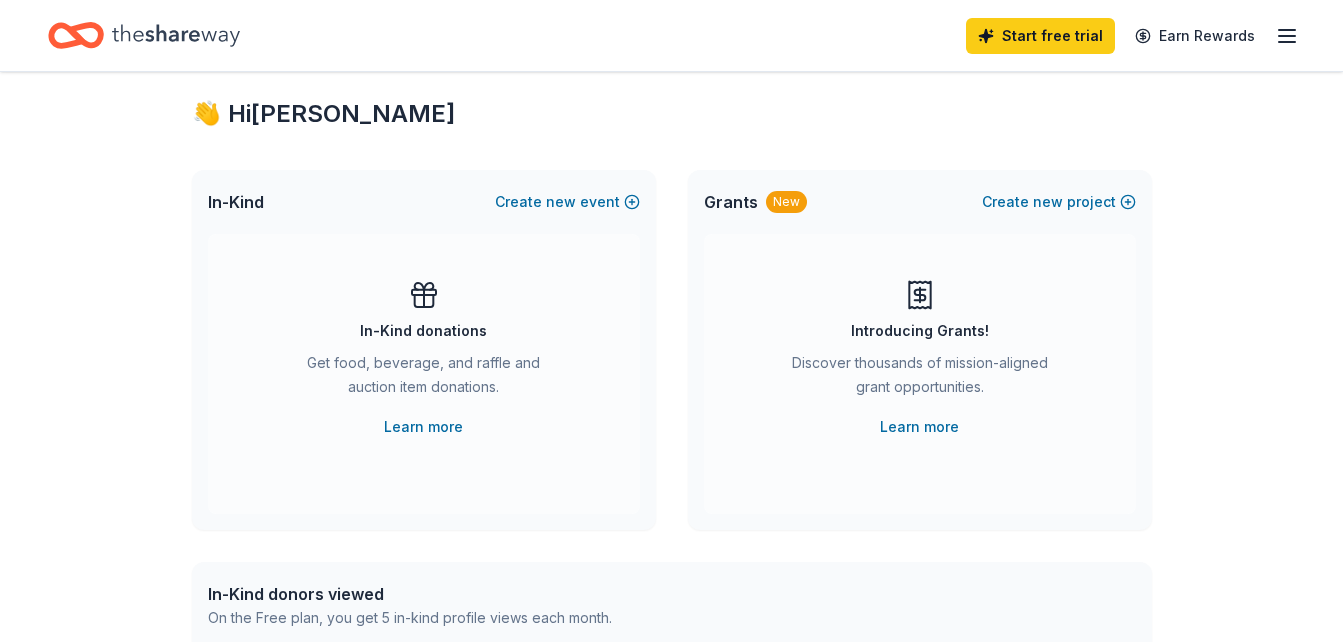click on "In-Kind donations" at bounding box center (423, 331) 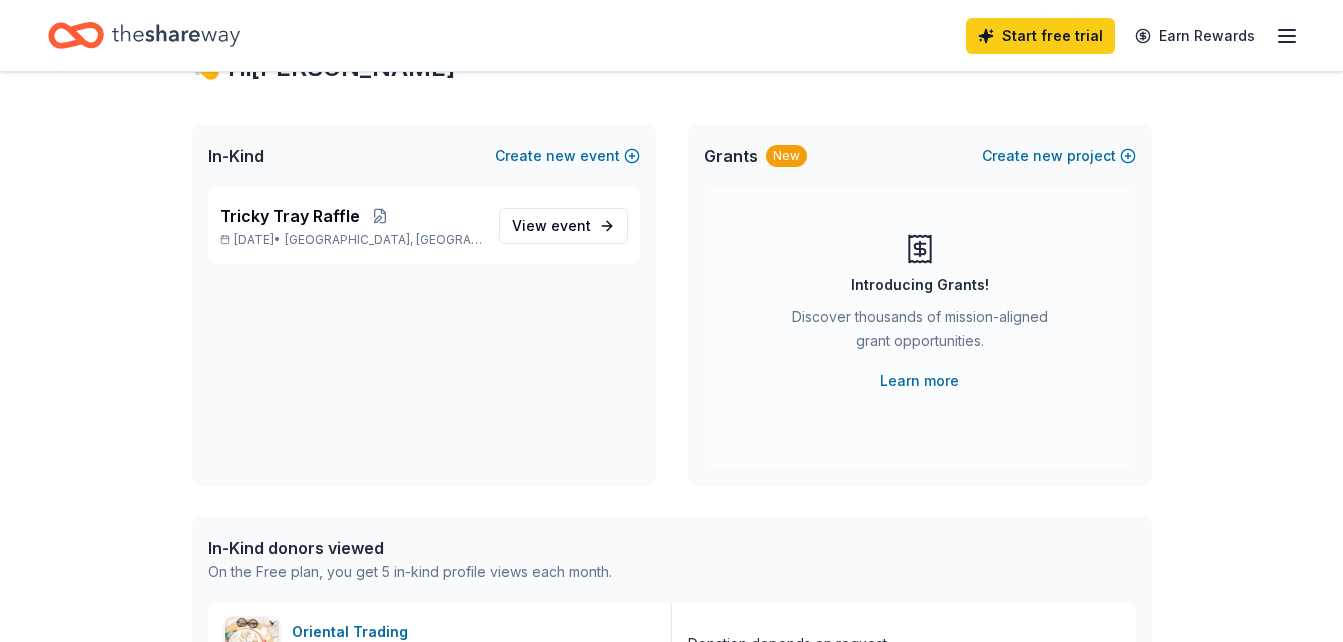 scroll, scrollTop: 0, scrollLeft: 0, axis: both 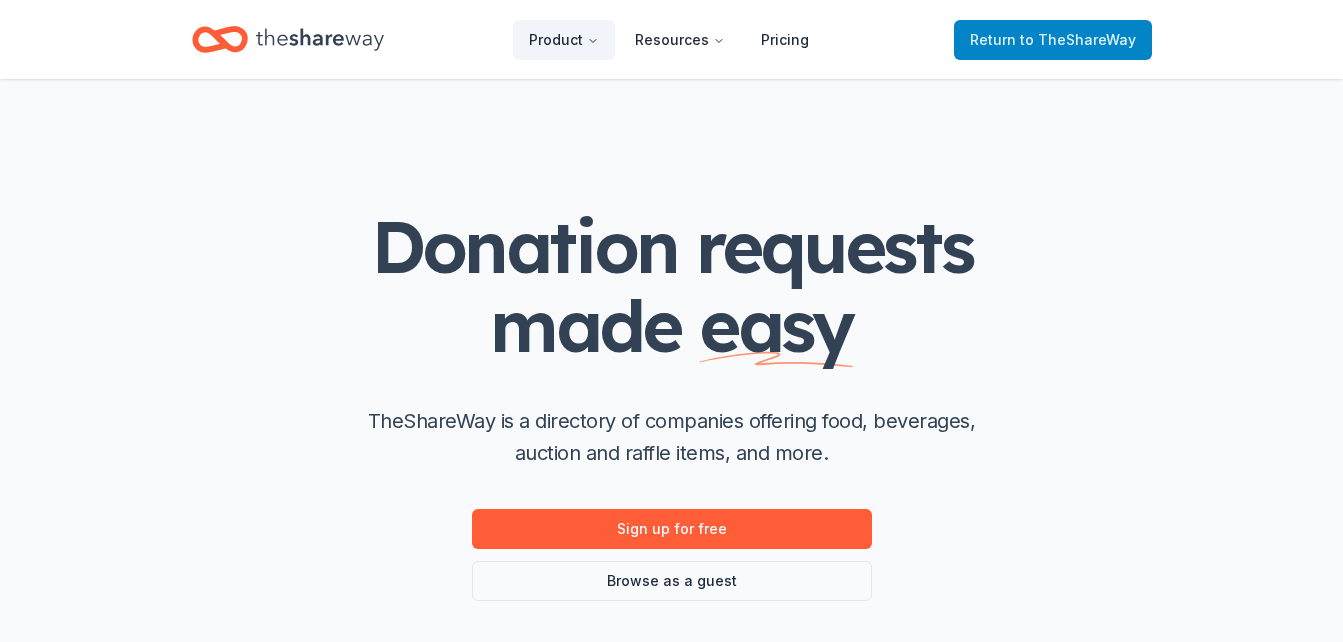 click on "to TheShareWay" at bounding box center [1078, 39] 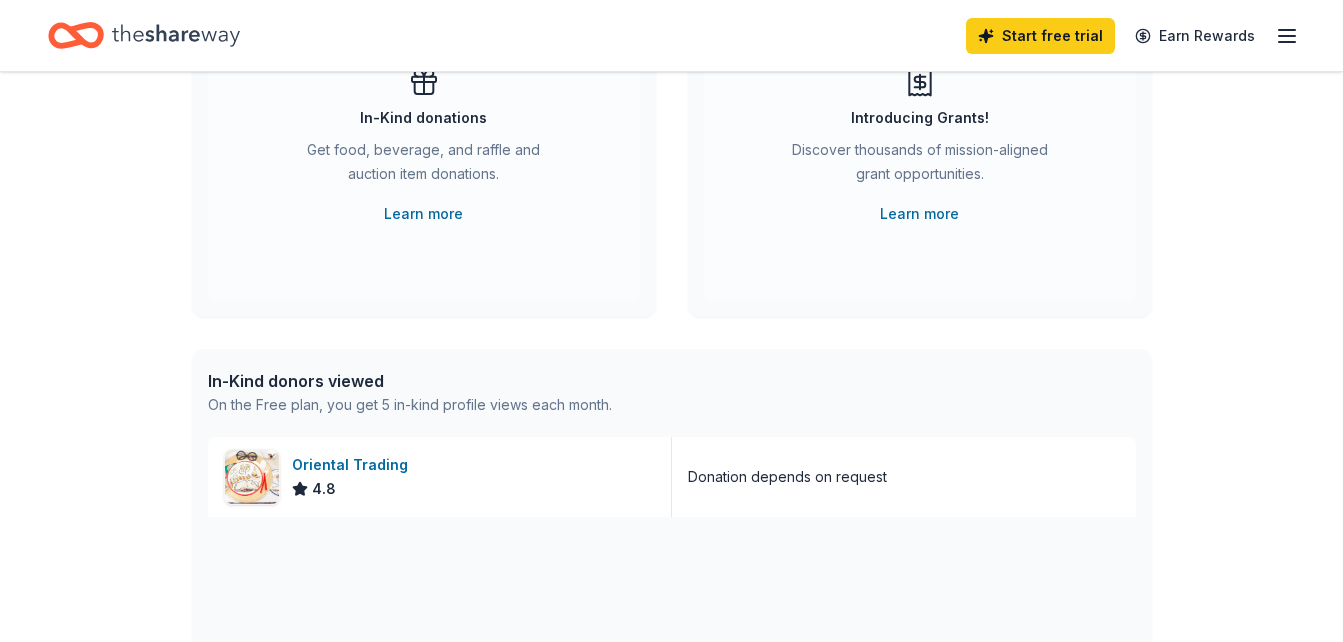 scroll, scrollTop: 281, scrollLeft: 0, axis: vertical 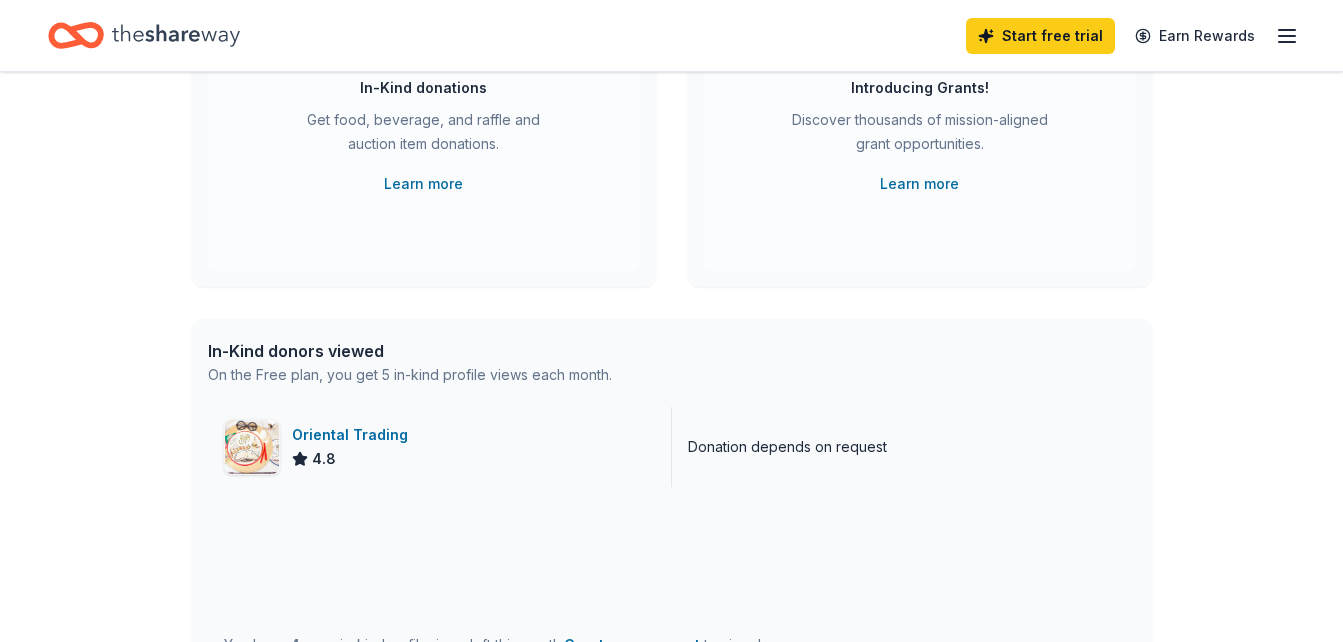 click on "Donation depends on request" at bounding box center (787, 447) 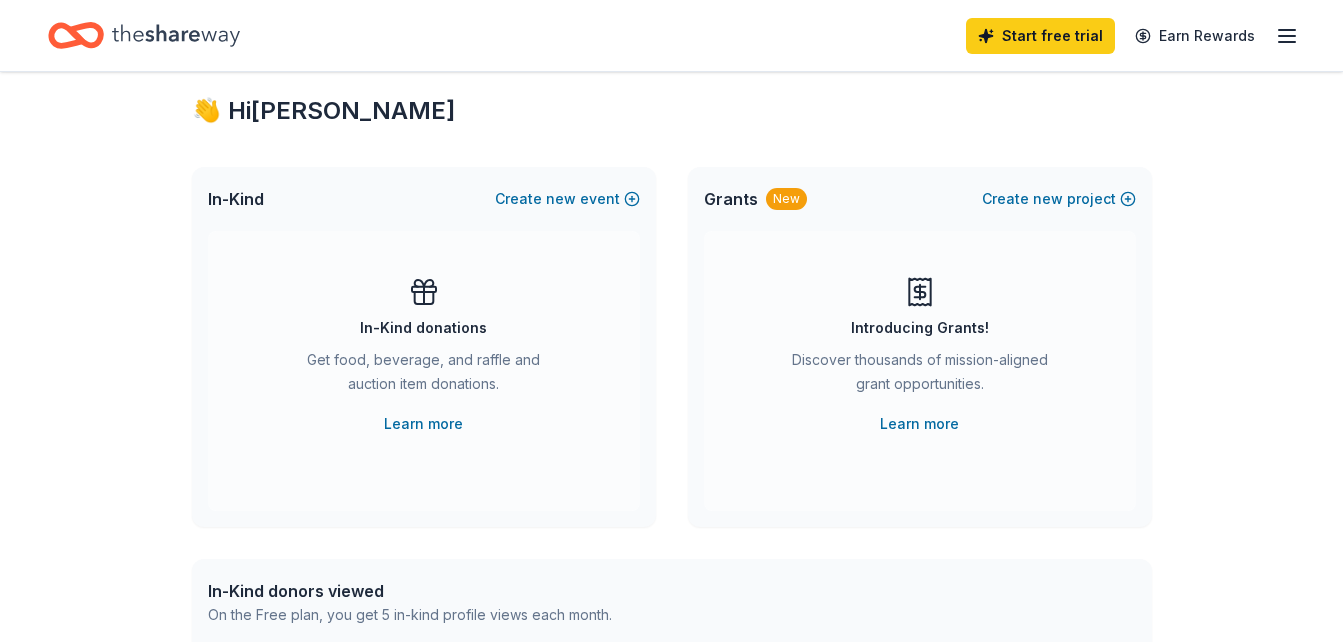 scroll, scrollTop: 0, scrollLeft: 0, axis: both 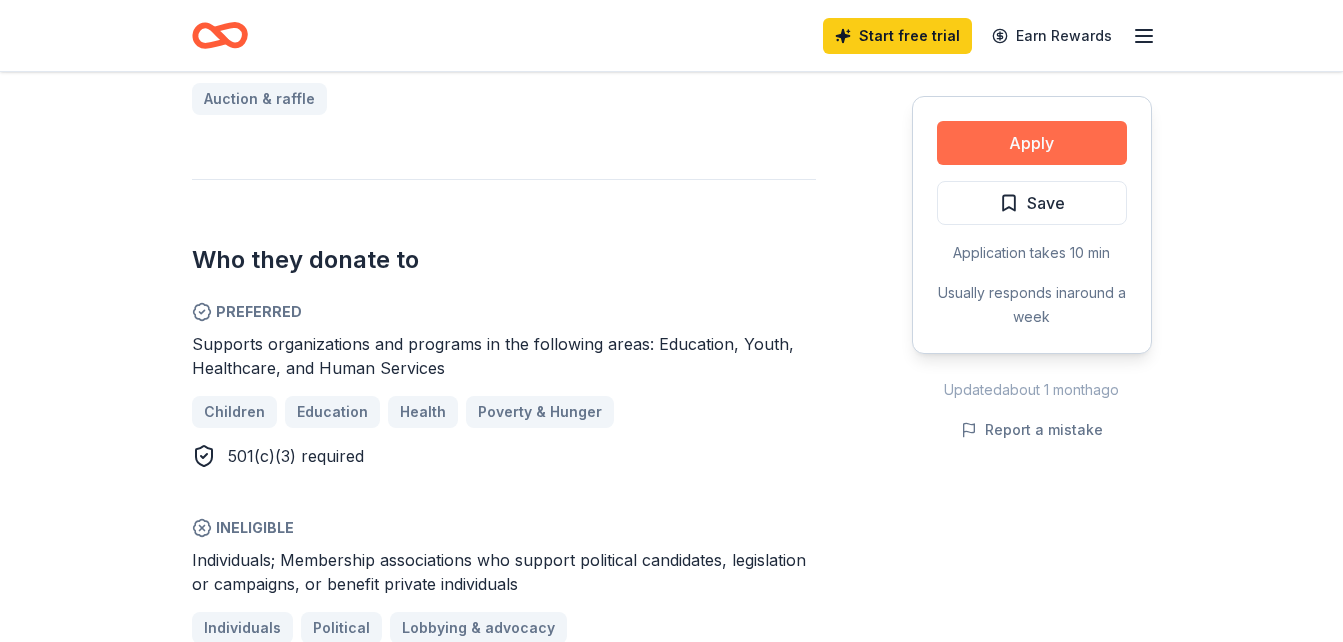 click on "Apply" at bounding box center (1032, 143) 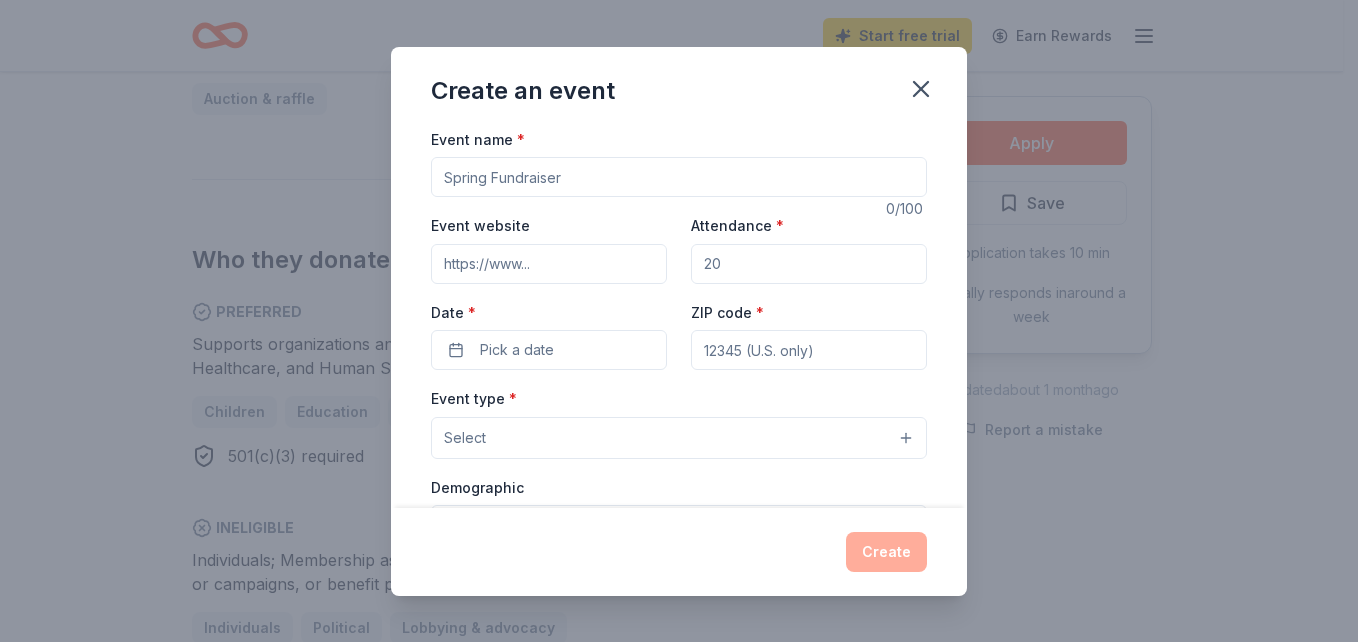 click on "Event name *" at bounding box center (679, 177) 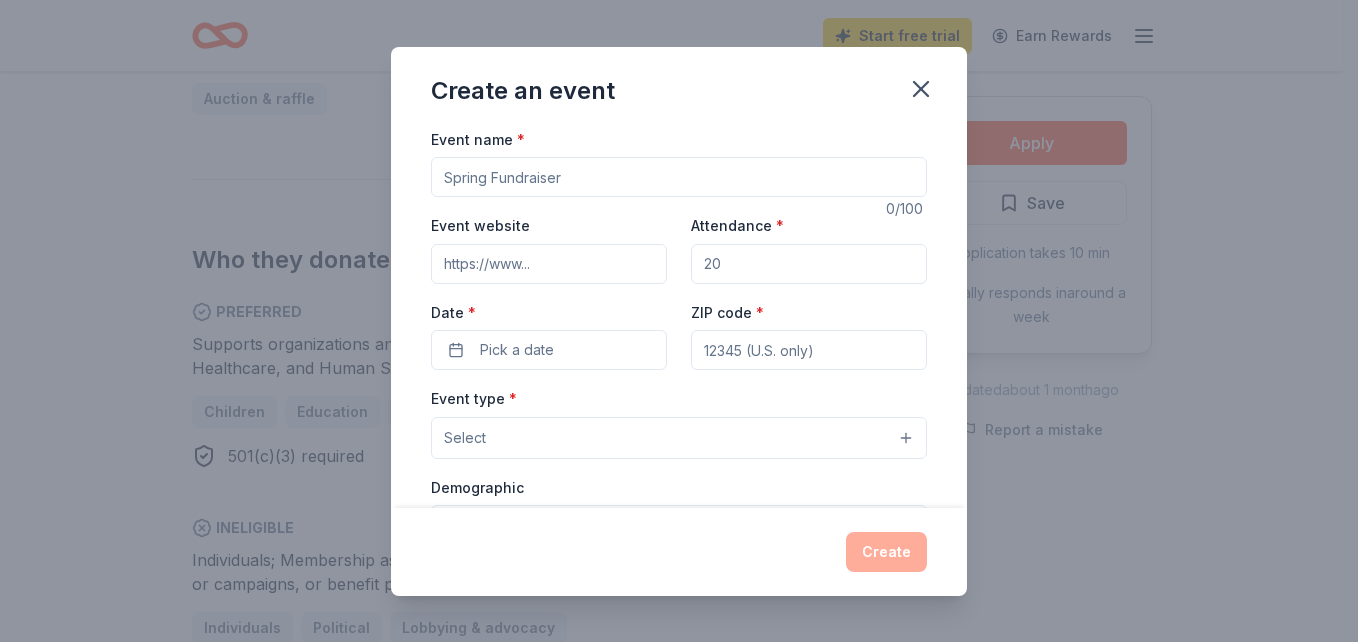 type on "Tricky Tray Raffle" 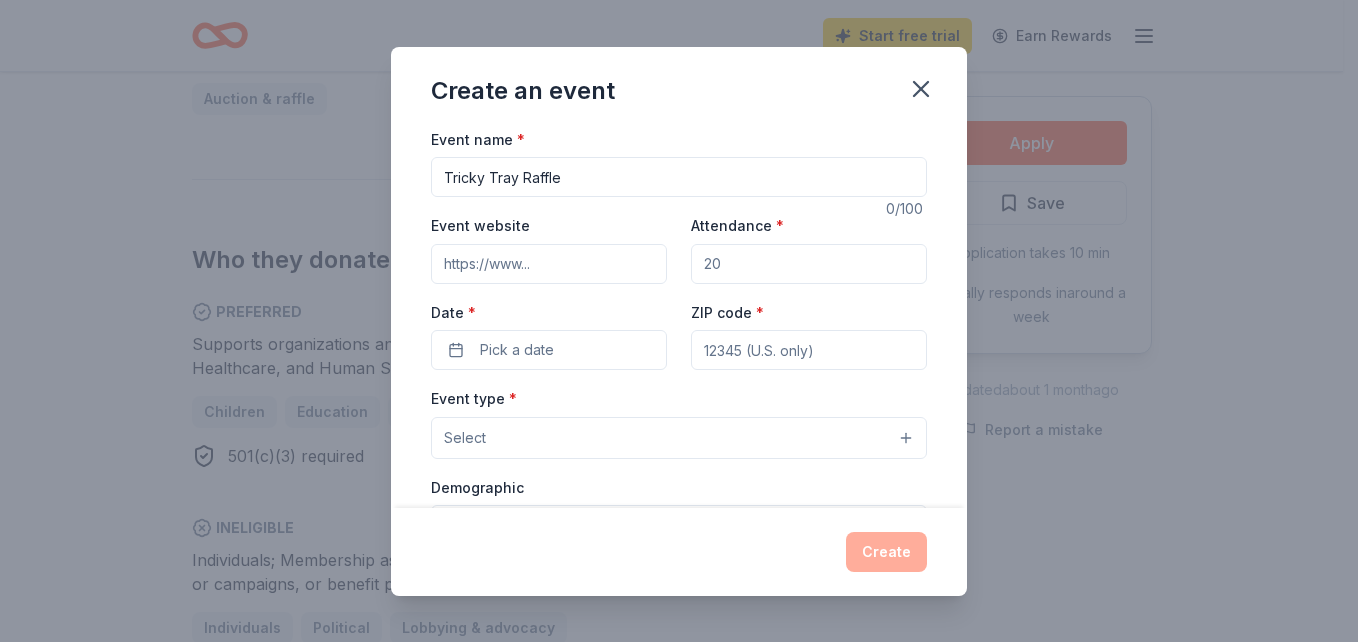 type on "100" 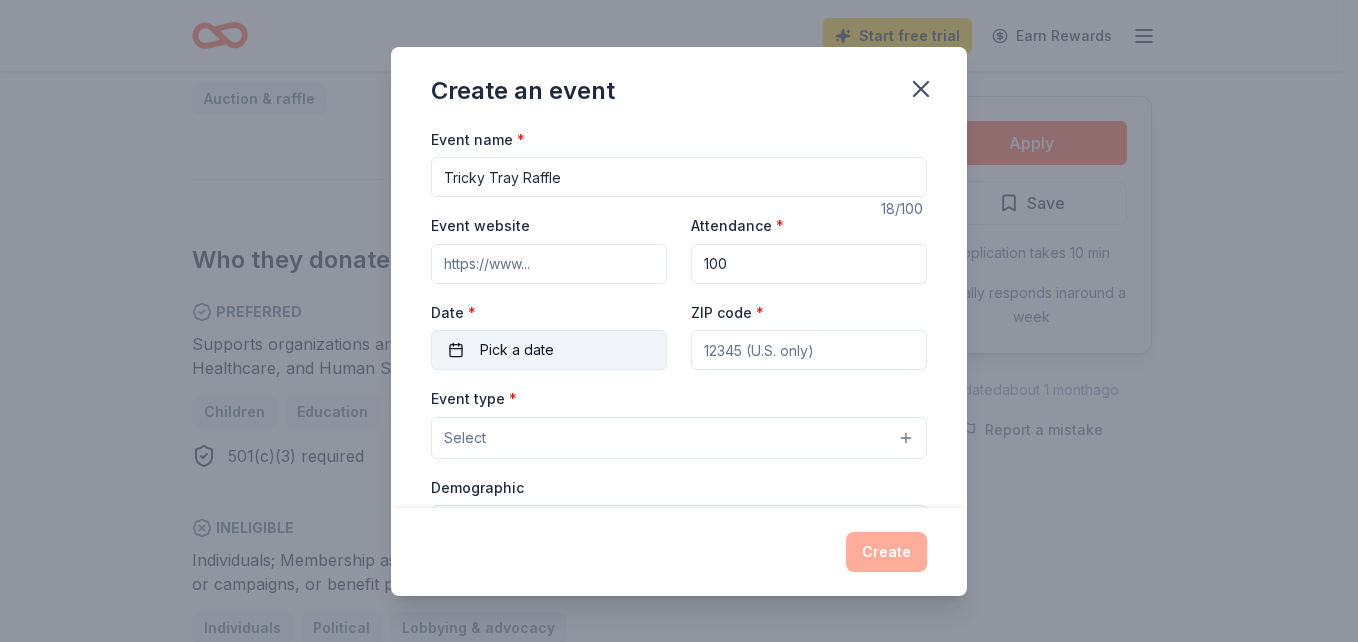 click on "Pick a date" at bounding box center (517, 350) 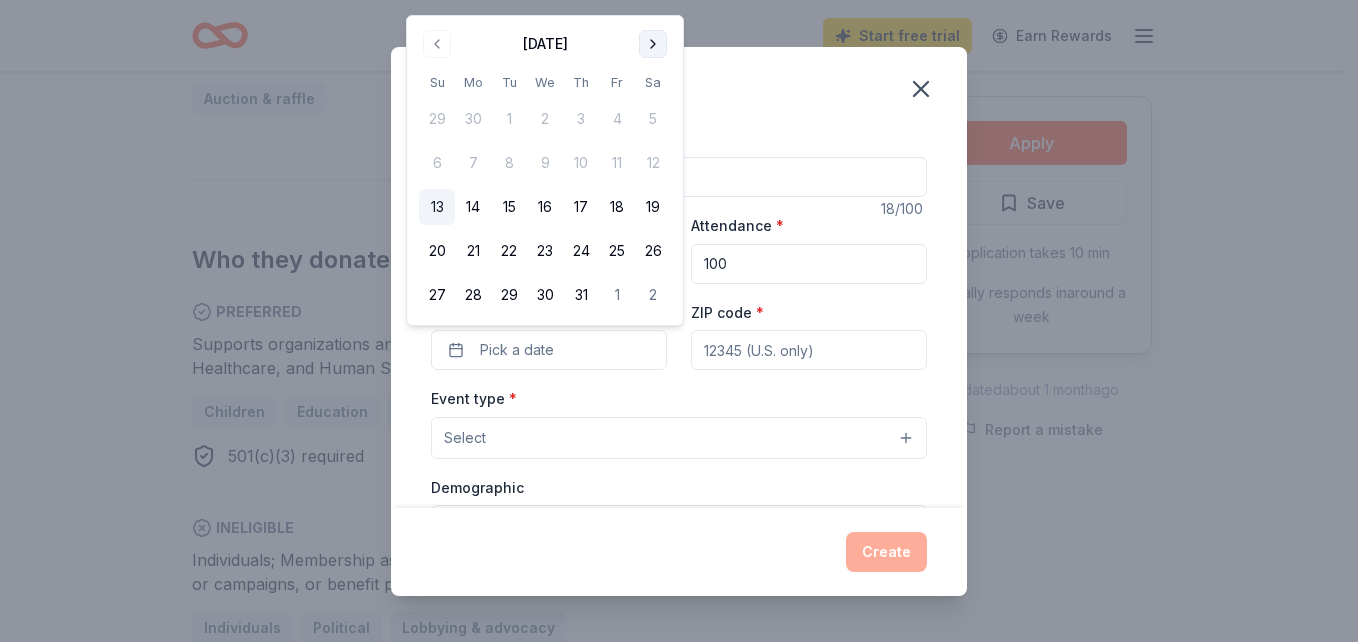 click at bounding box center (653, 44) 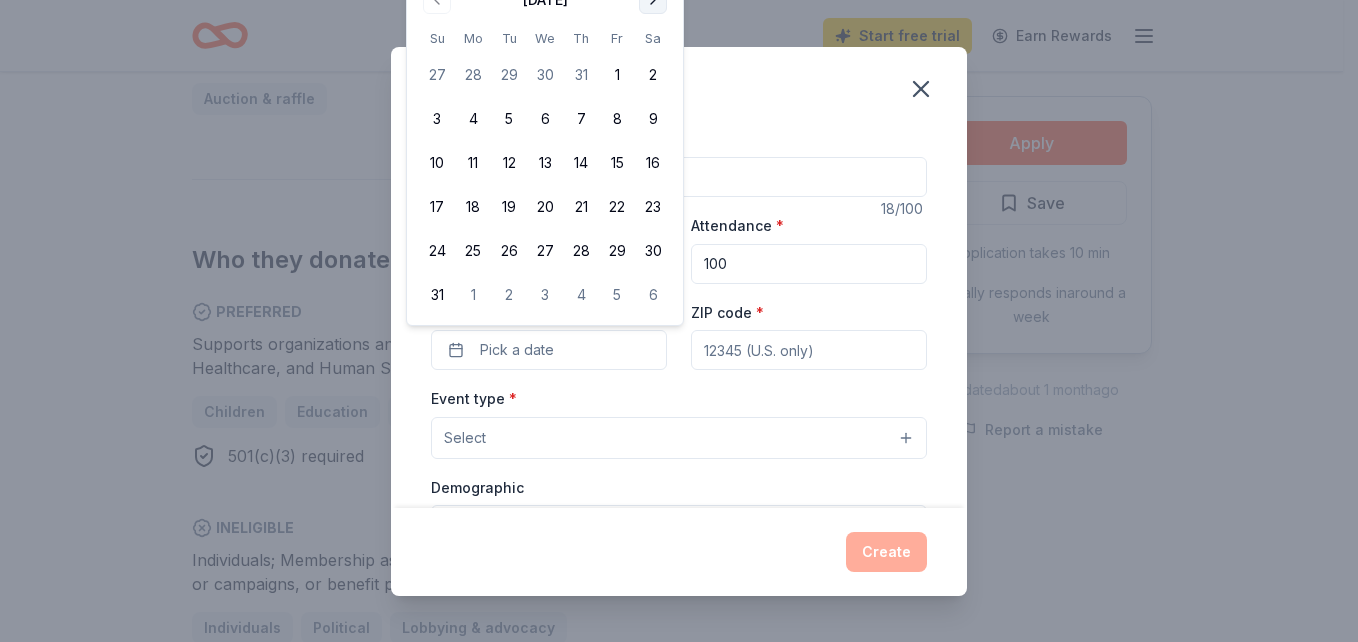 click on "Sa" at bounding box center [653, 38] 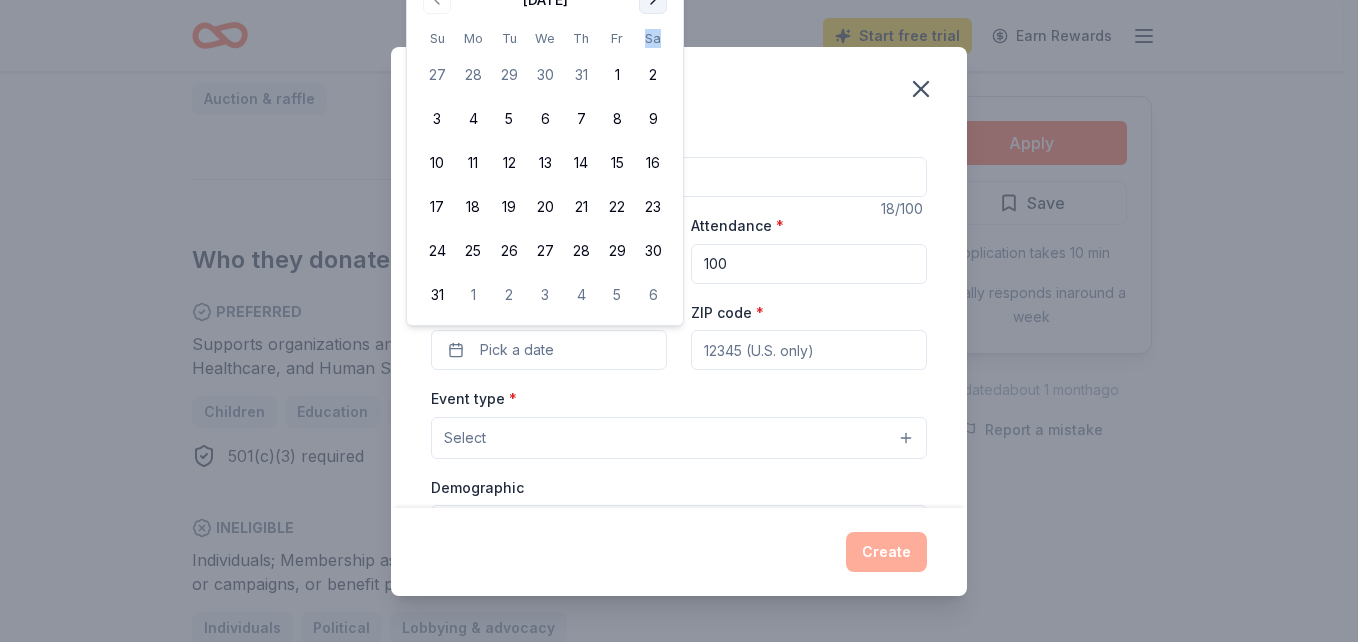 click on "Sa" at bounding box center [653, 38] 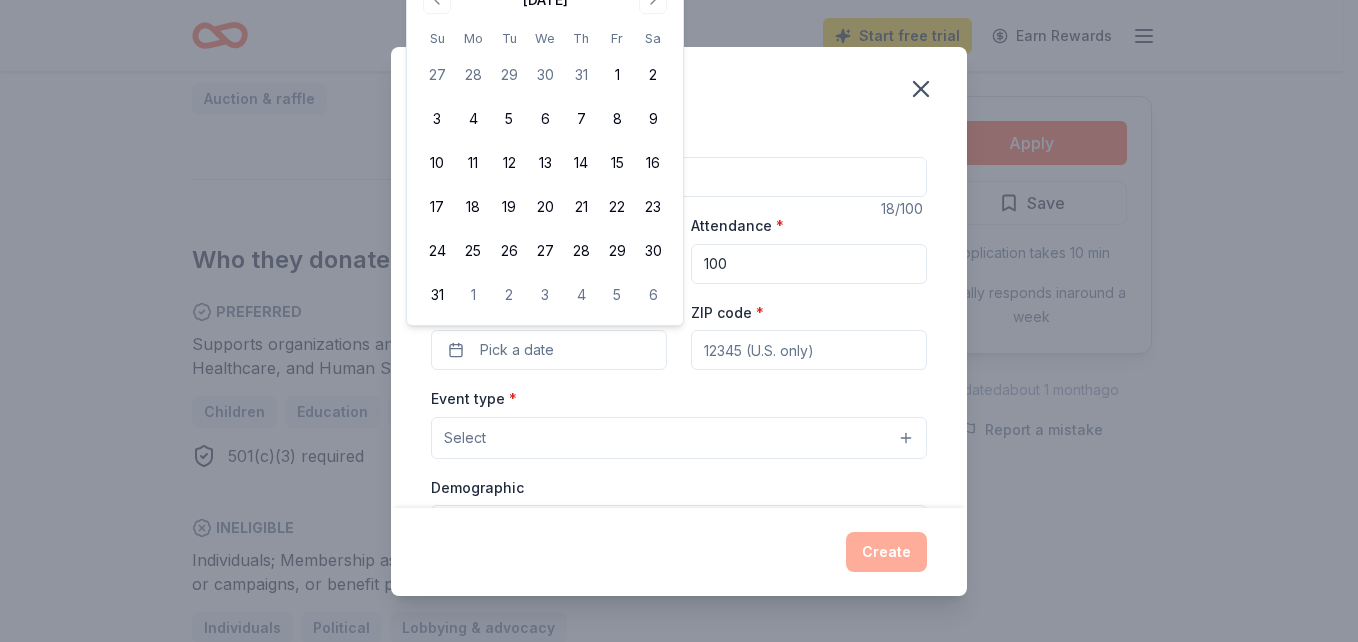 click on "Create an event Event name * Tricky Tray Raffle 18 /100 Event website Attendance * 100 Date * Pick a date ZIP code * Event type * Select Demographic Select We use this information to help brands find events with their target demographic to sponsor their products. Mailing address Apt/unit Description What are you looking for? * Auction & raffle Meals Snacks Desserts Alcohol Beverages Send me reminders Email me reminders of donor application deadlines Recurring event Create" at bounding box center [679, 321] 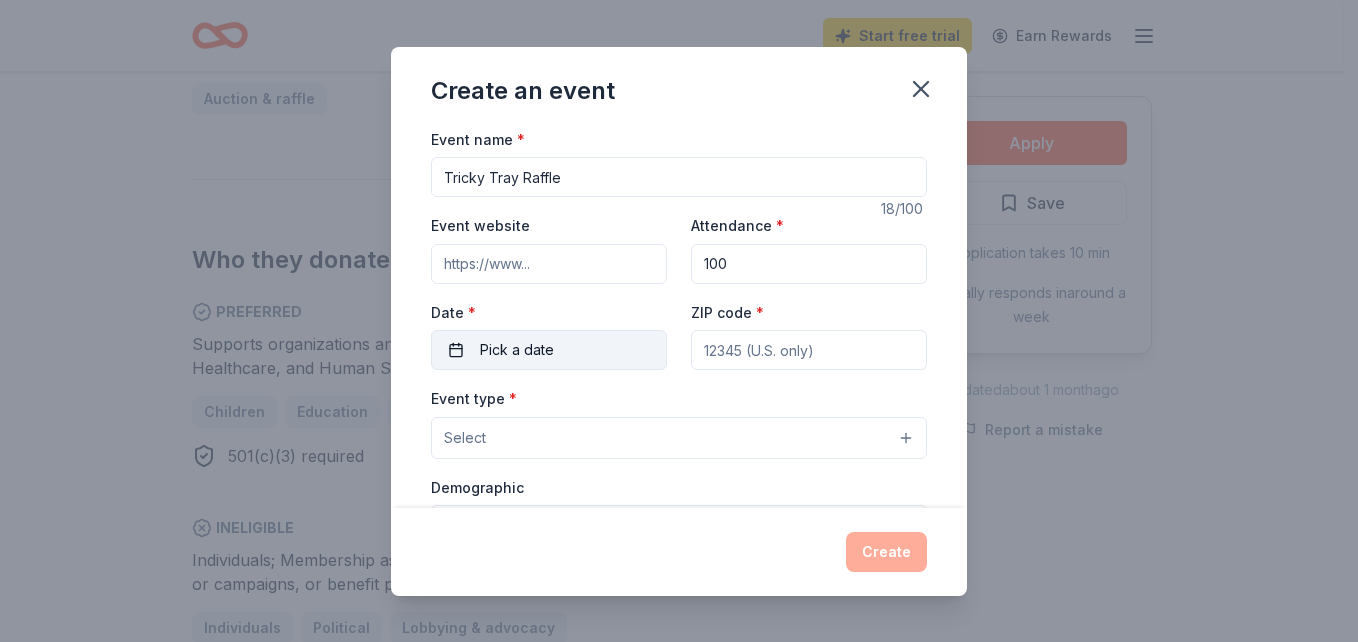click on "Pick a date" at bounding box center [549, 350] 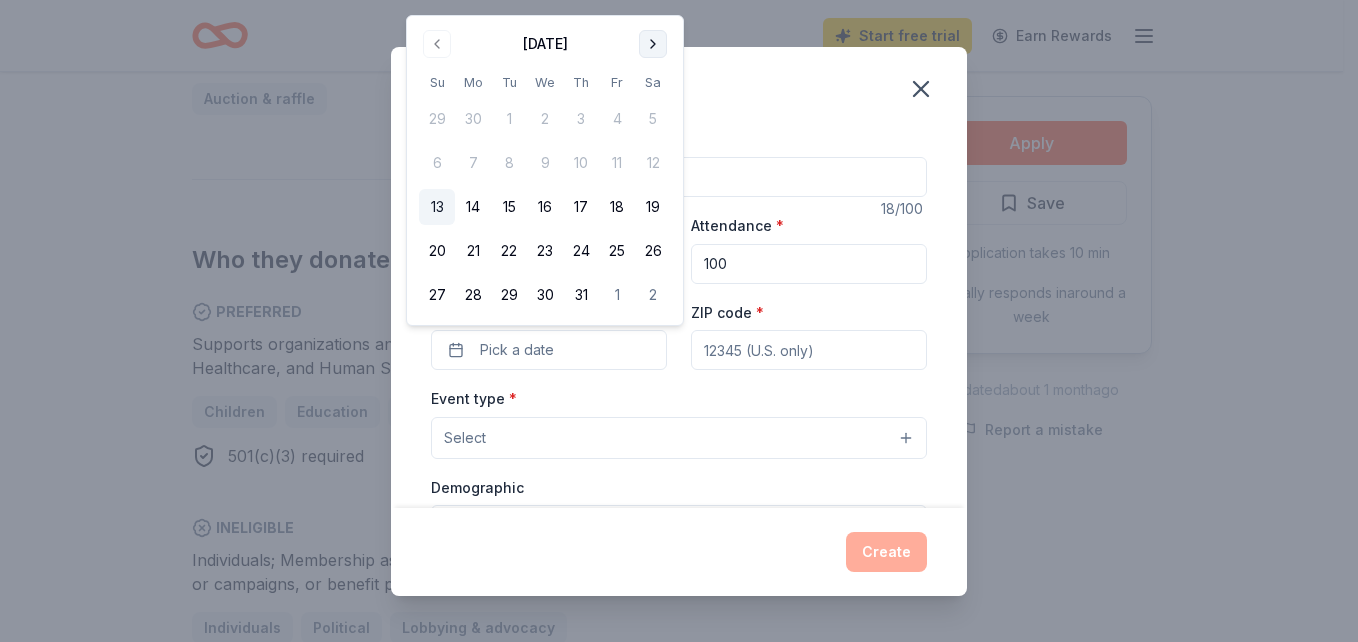 click at bounding box center [653, 44] 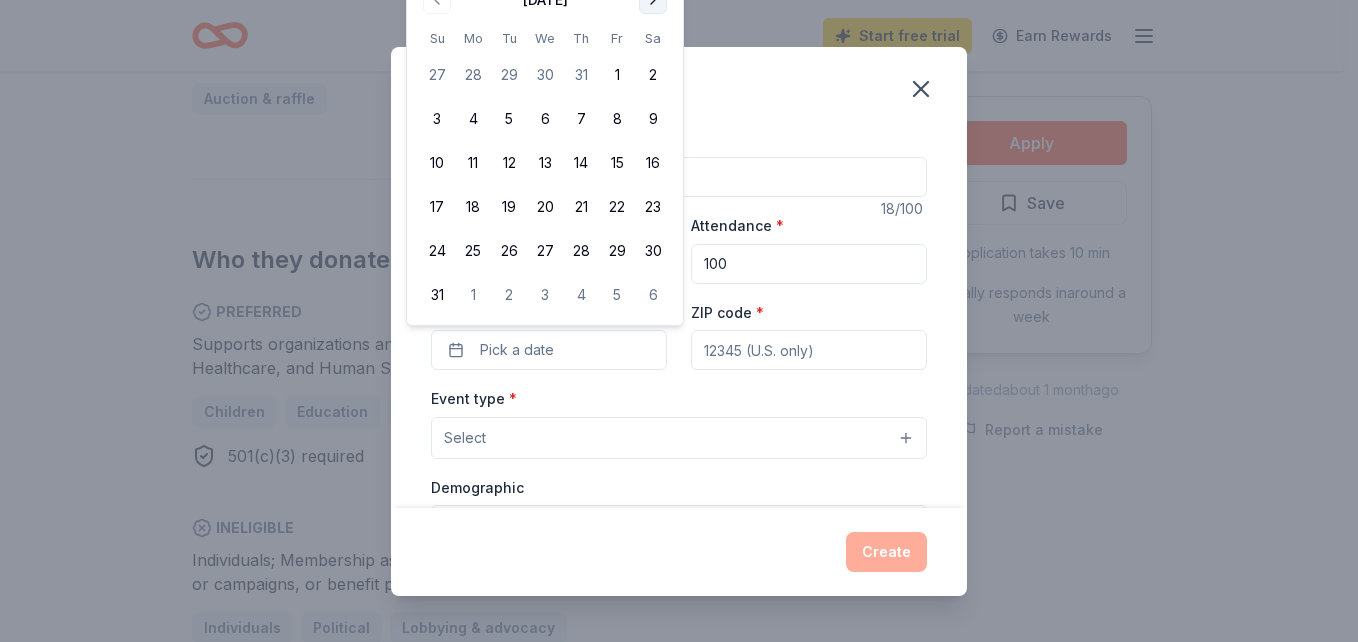 click on "Sa" at bounding box center (653, 38) 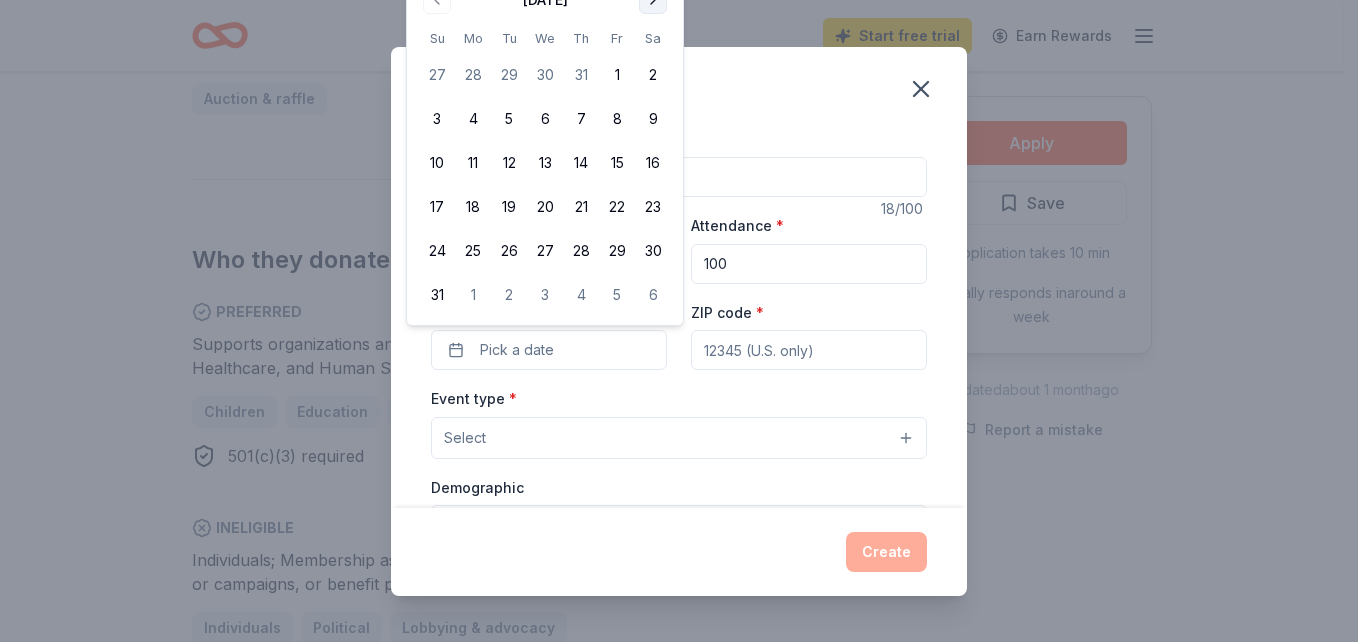 click at bounding box center (653, 0) 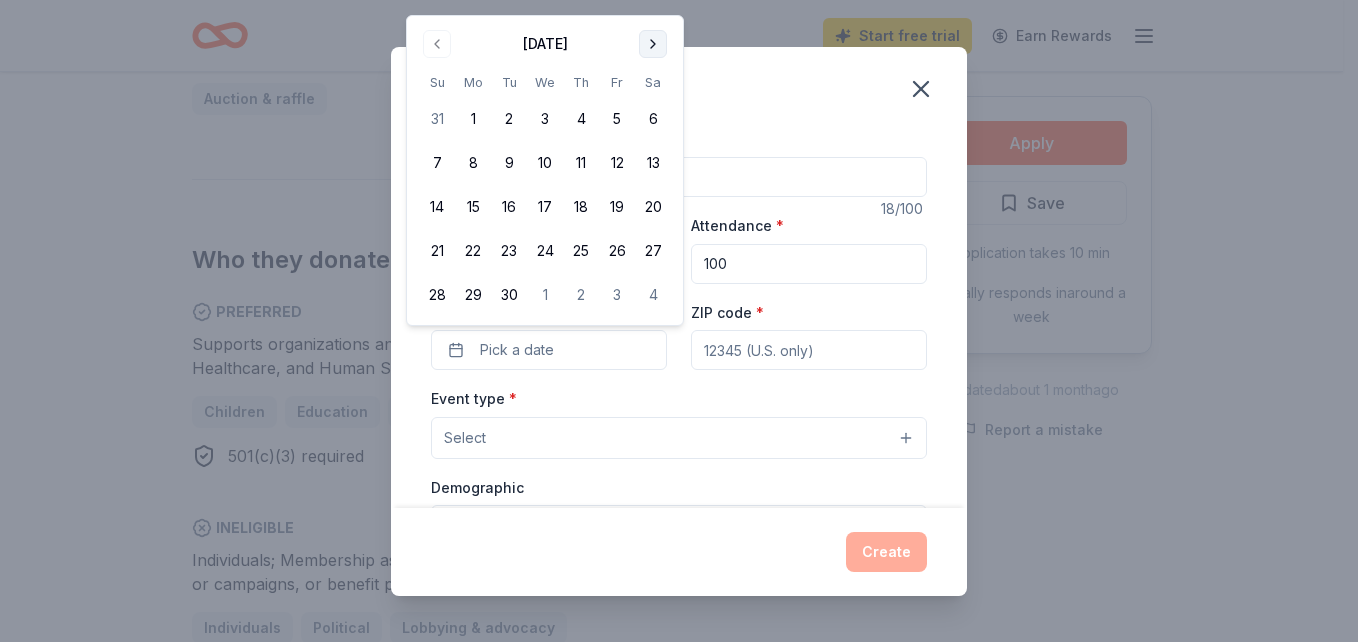 click at bounding box center [653, 44] 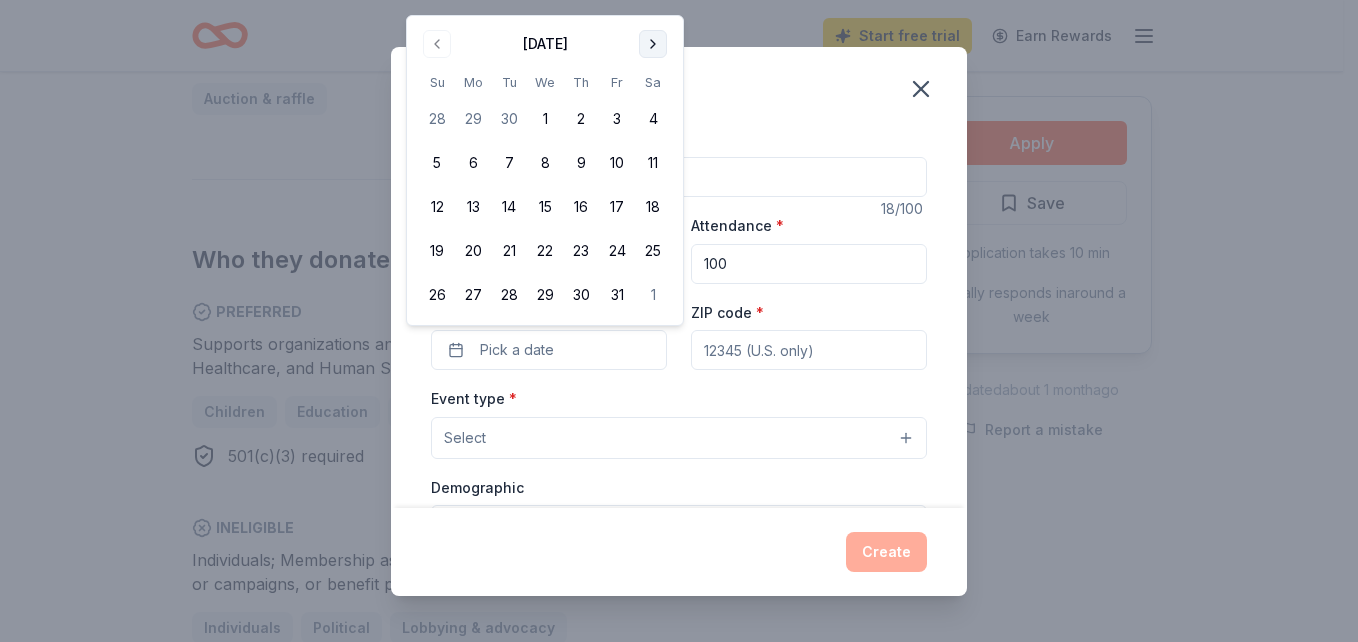 click at bounding box center (653, 44) 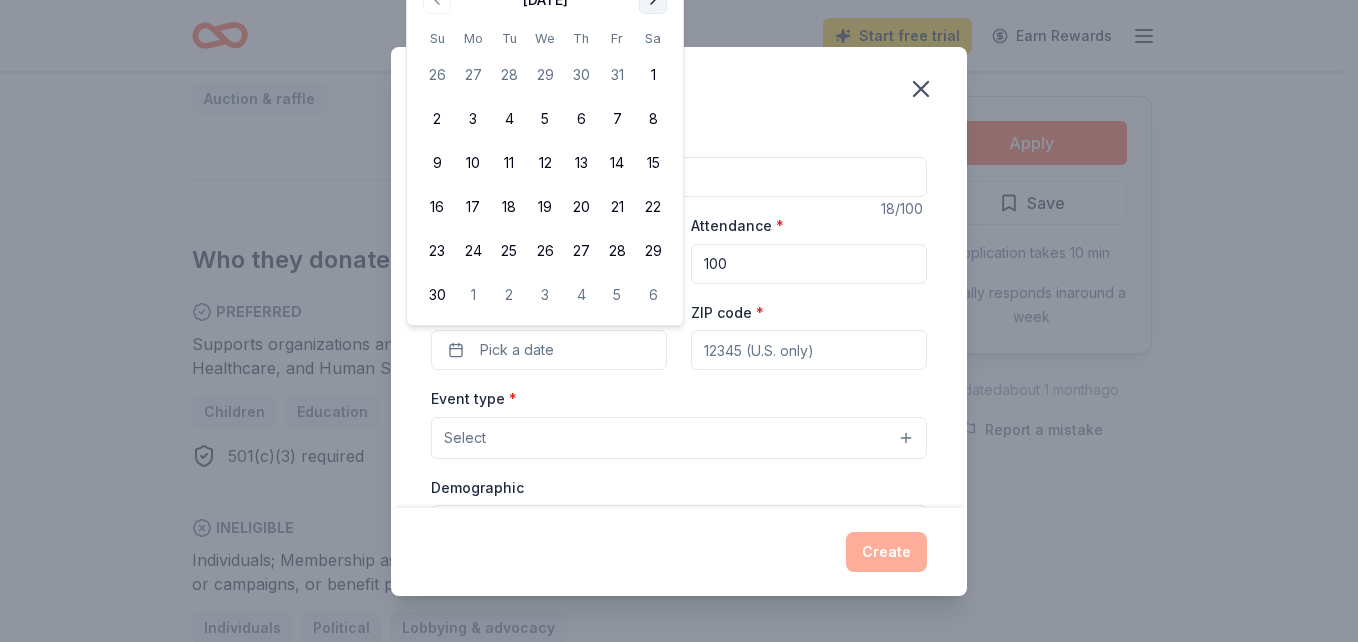 click at bounding box center [653, 0] 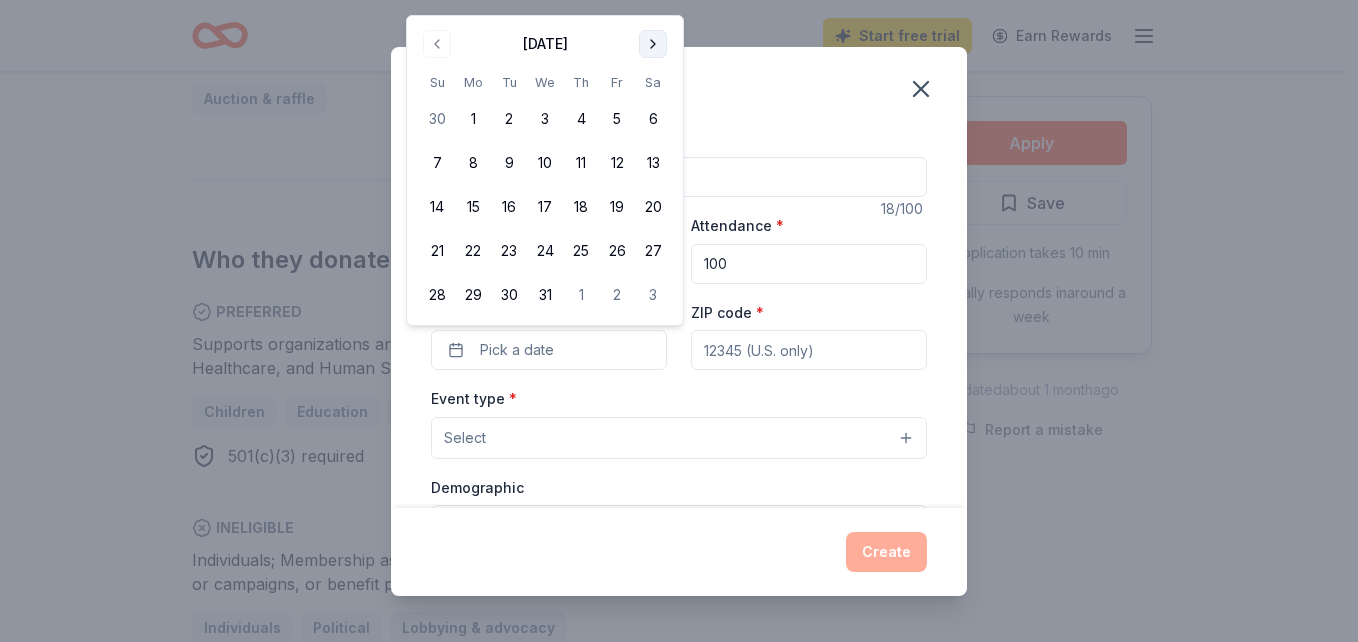 click at bounding box center [653, 44] 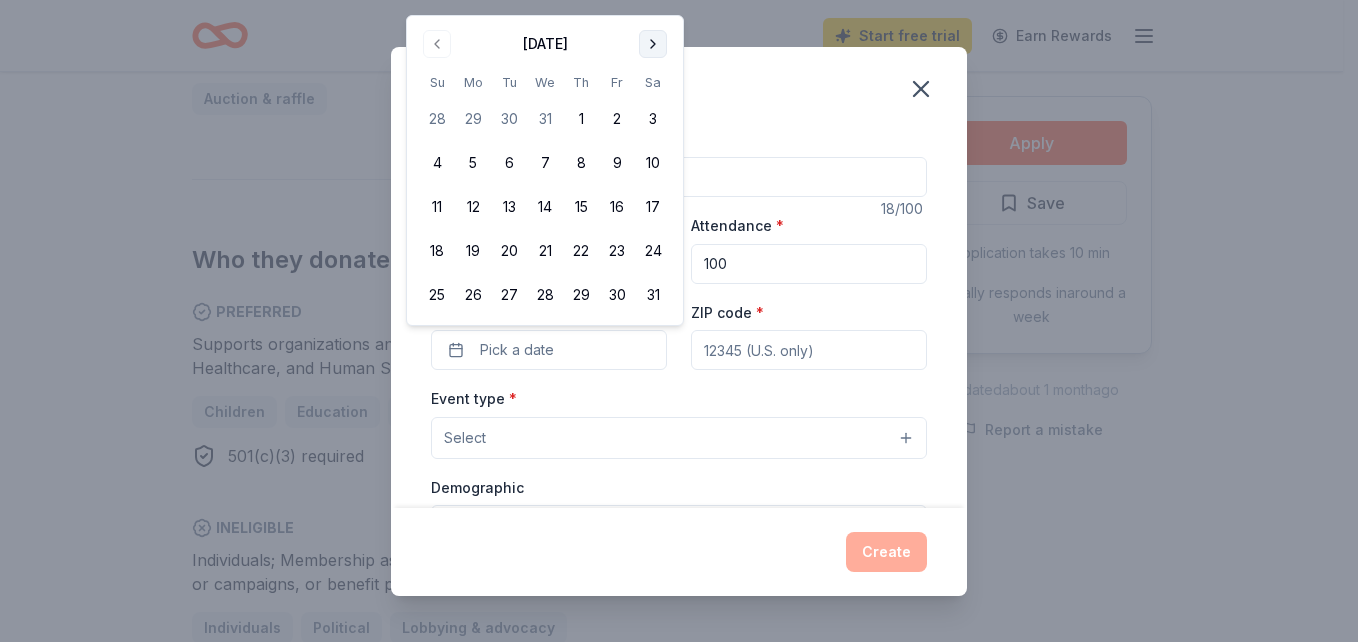 click at bounding box center (653, 44) 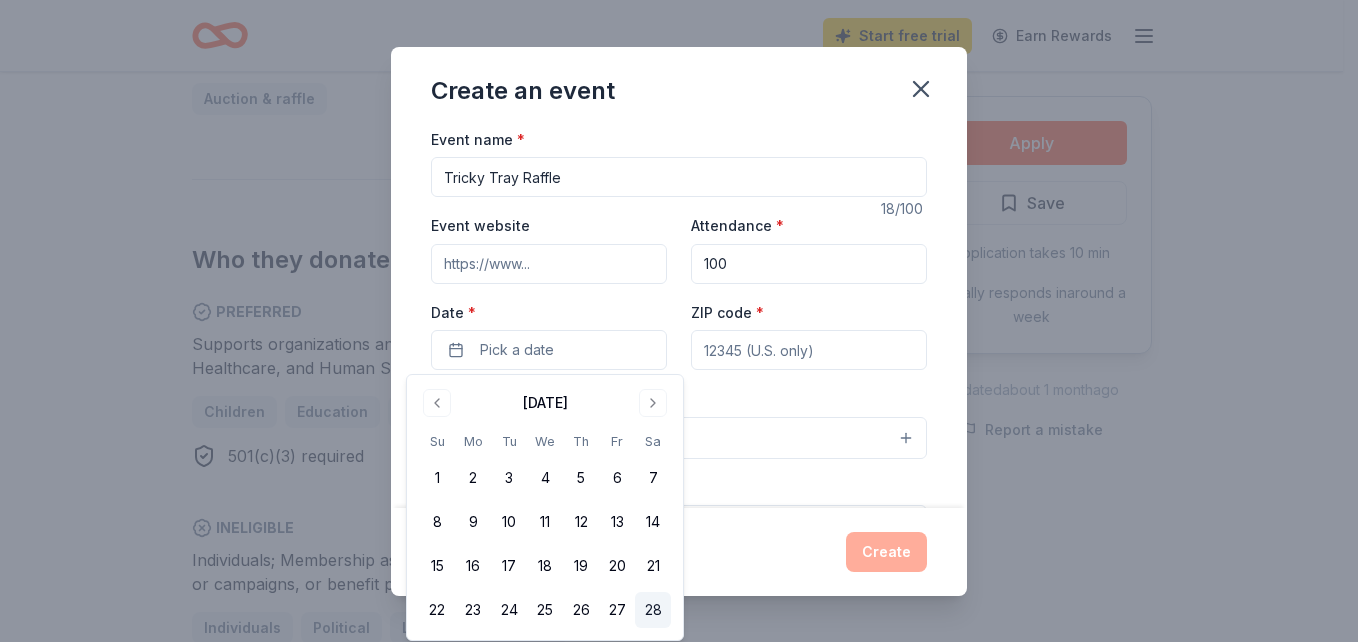 click on "28" at bounding box center (653, 610) 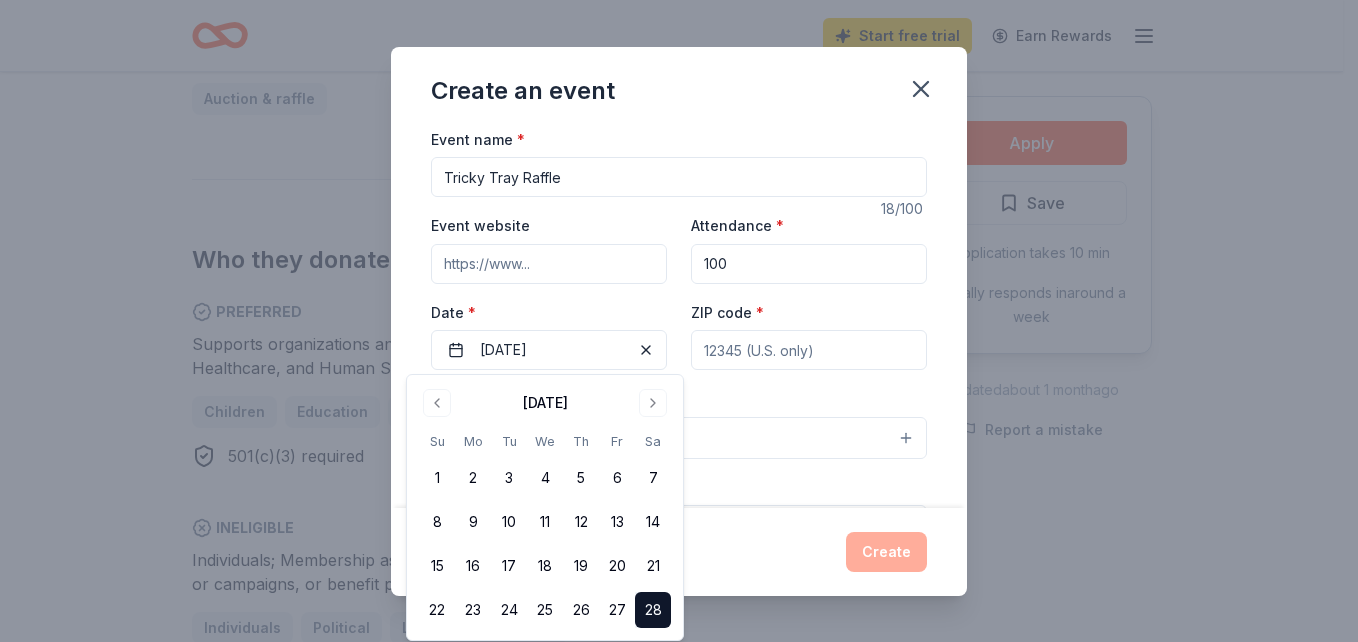 click on "ZIP code *" at bounding box center (809, 350) 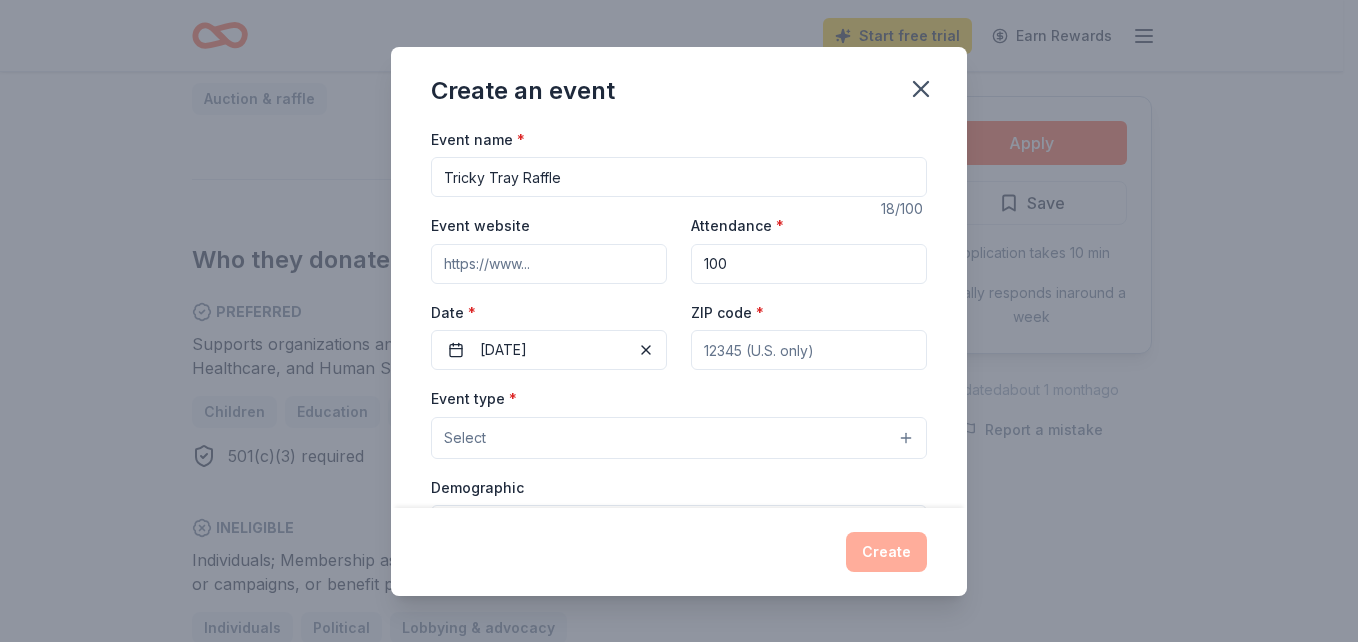 type on "08505" 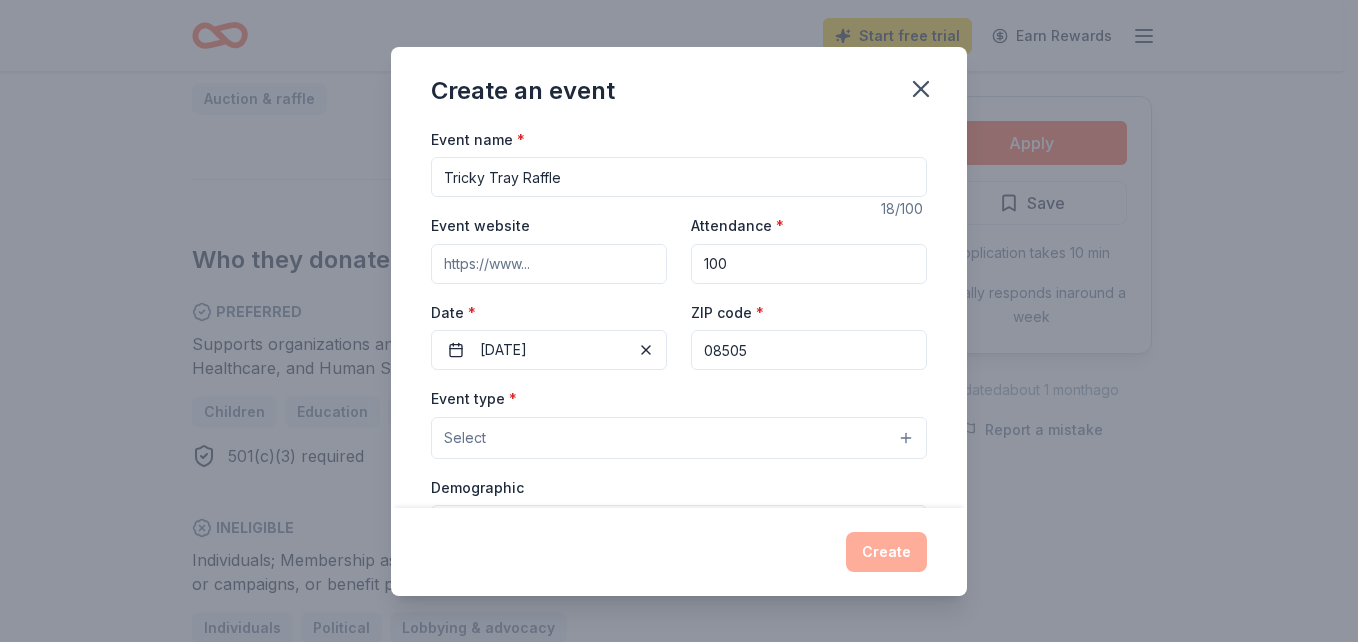 type on "tammykarpac@yahoo.com" 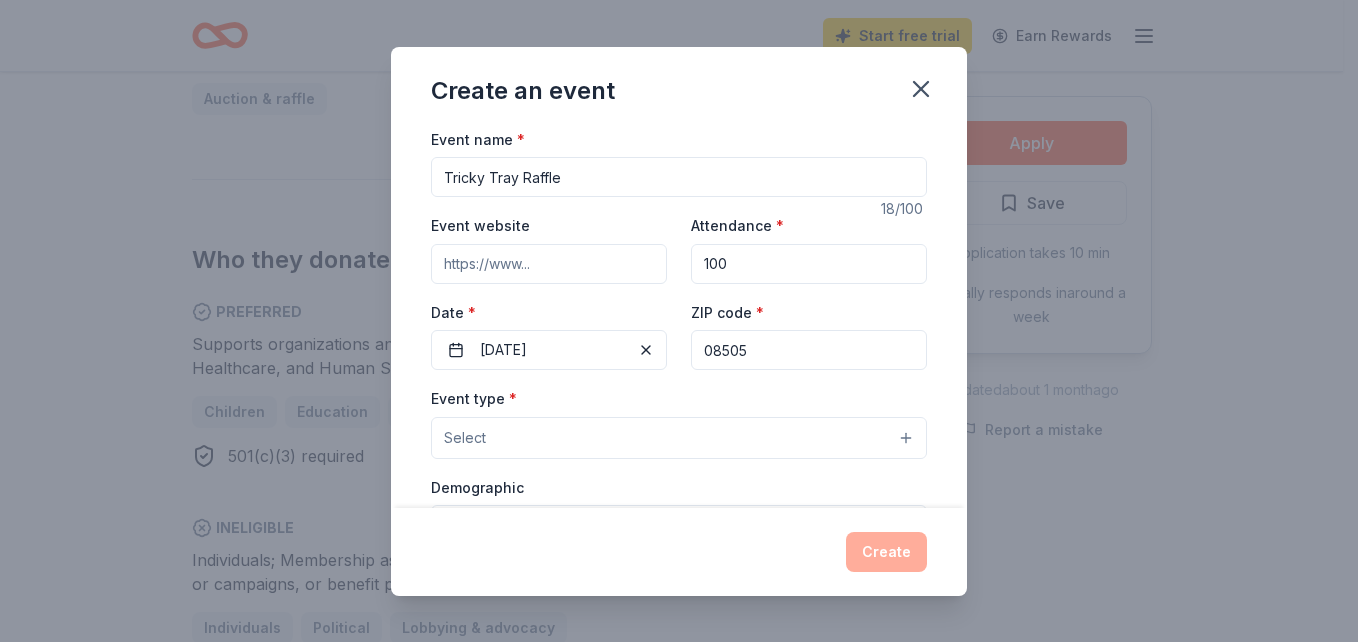 click on "Select" at bounding box center (679, 438) 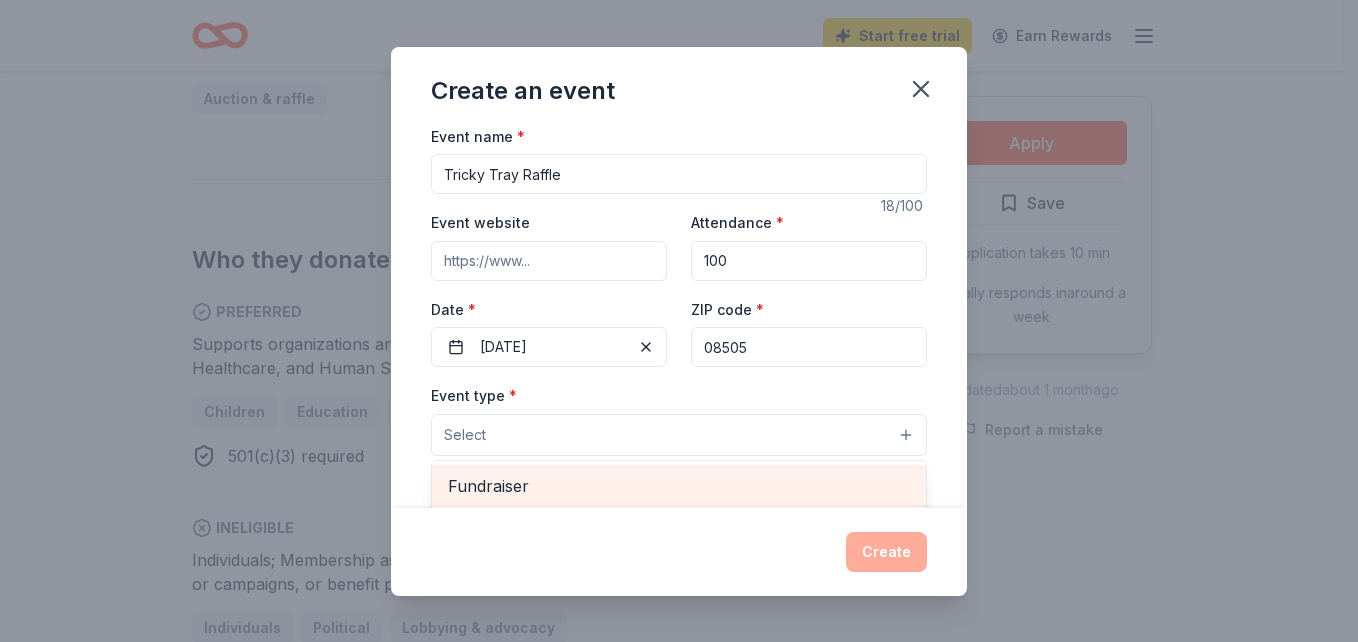 click on "Fundraiser" at bounding box center [679, 486] 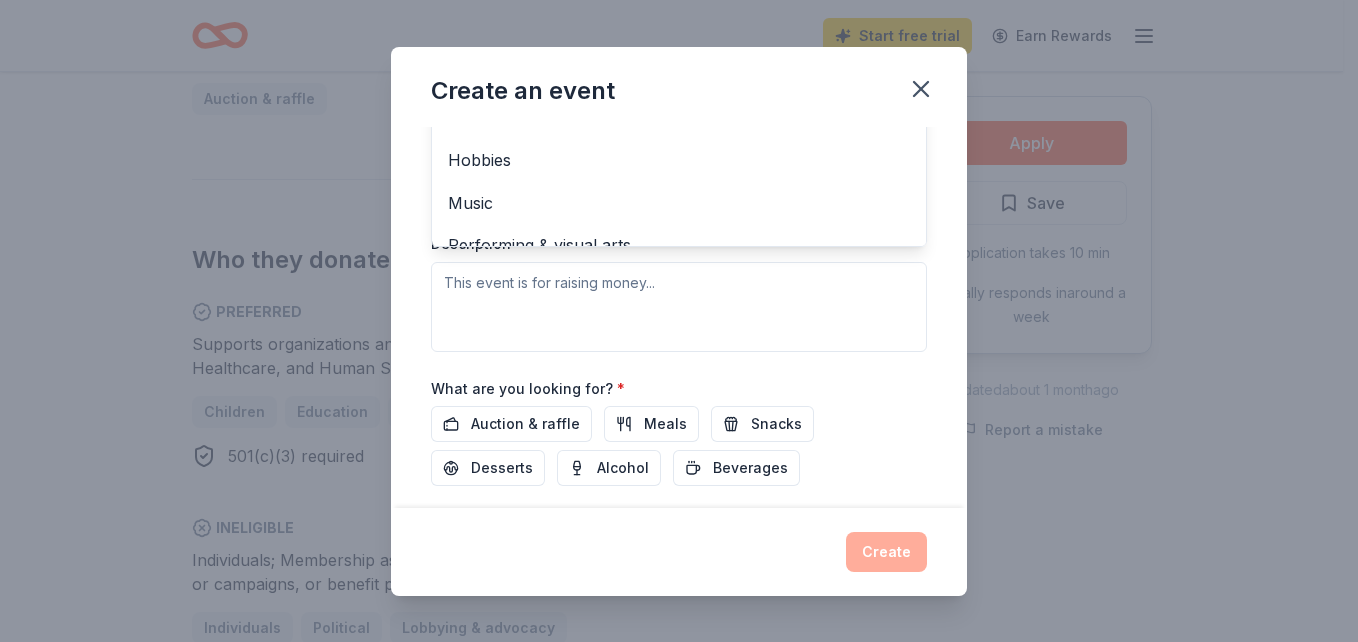 scroll, scrollTop: 461, scrollLeft: 0, axis: vertical 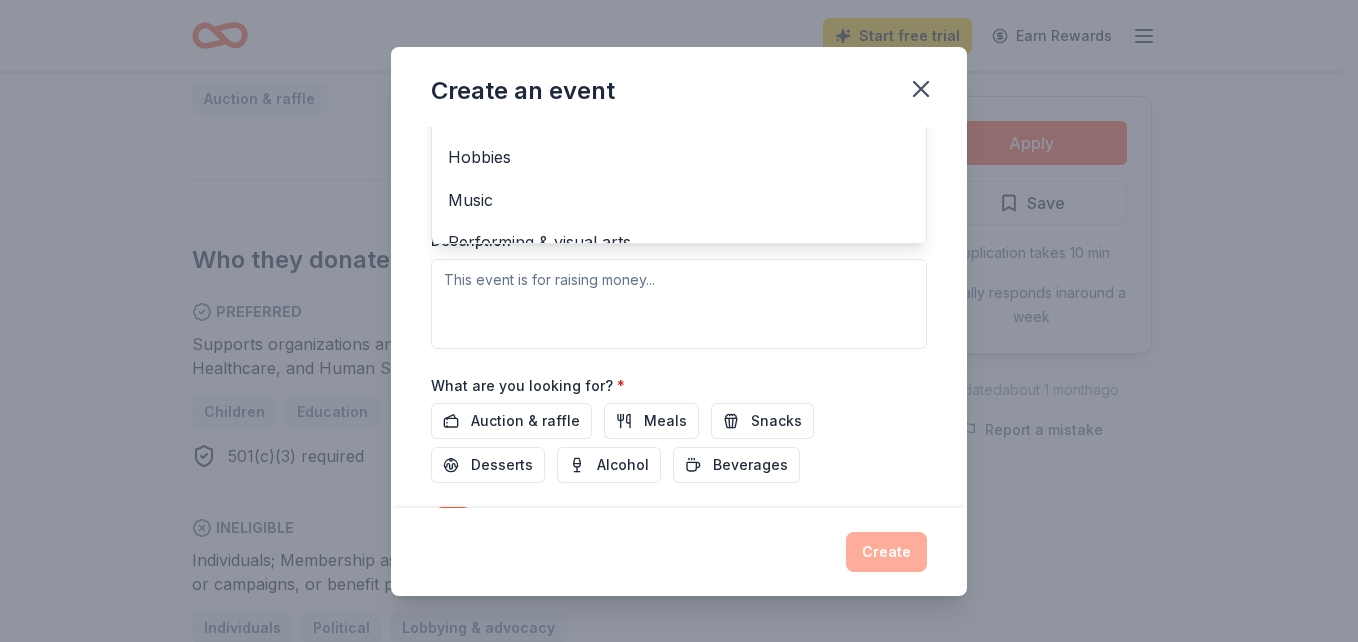 click on "Event type * Fundraiser Business & professional Food & drink Health & wellness Hobbies Music Performing & visual arts Demographic Select We use this information to help brands find events with their target demographic to sponsor their products. Mailing address tammykarpac@yahoo.com Apt/unit Description" at bounding box center [679, 136] 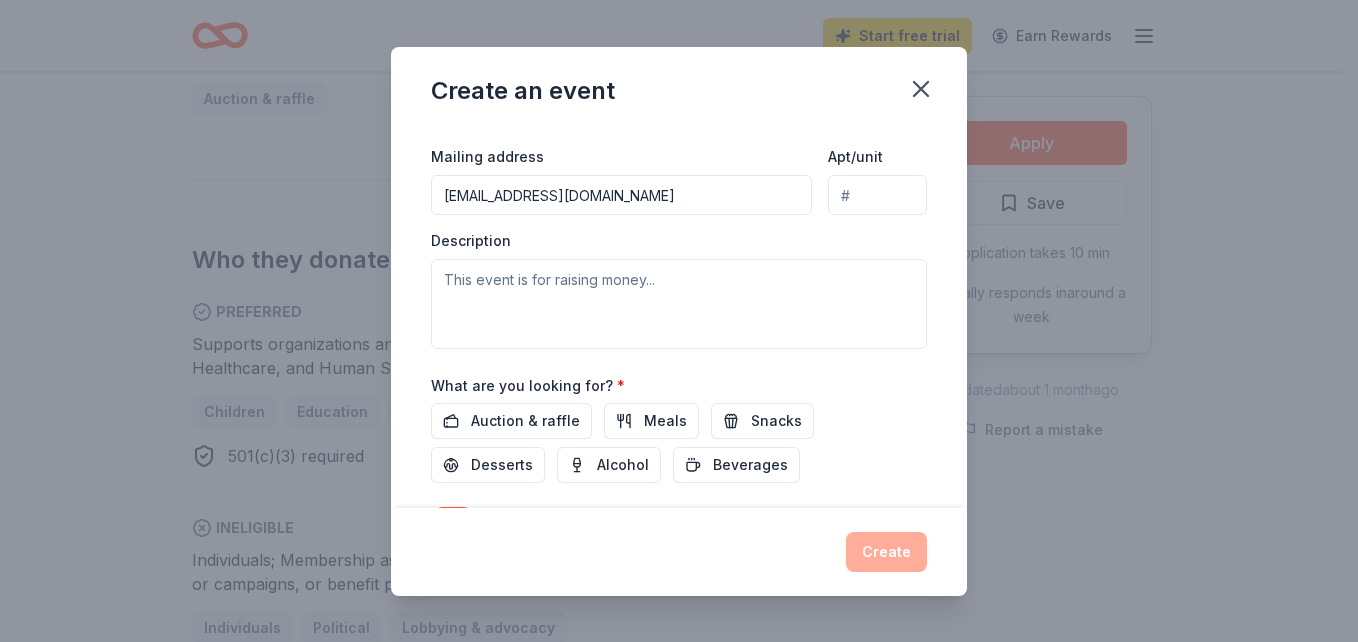 scroll, scrollTop: 122, scrollLeft: 0, axis: vertical 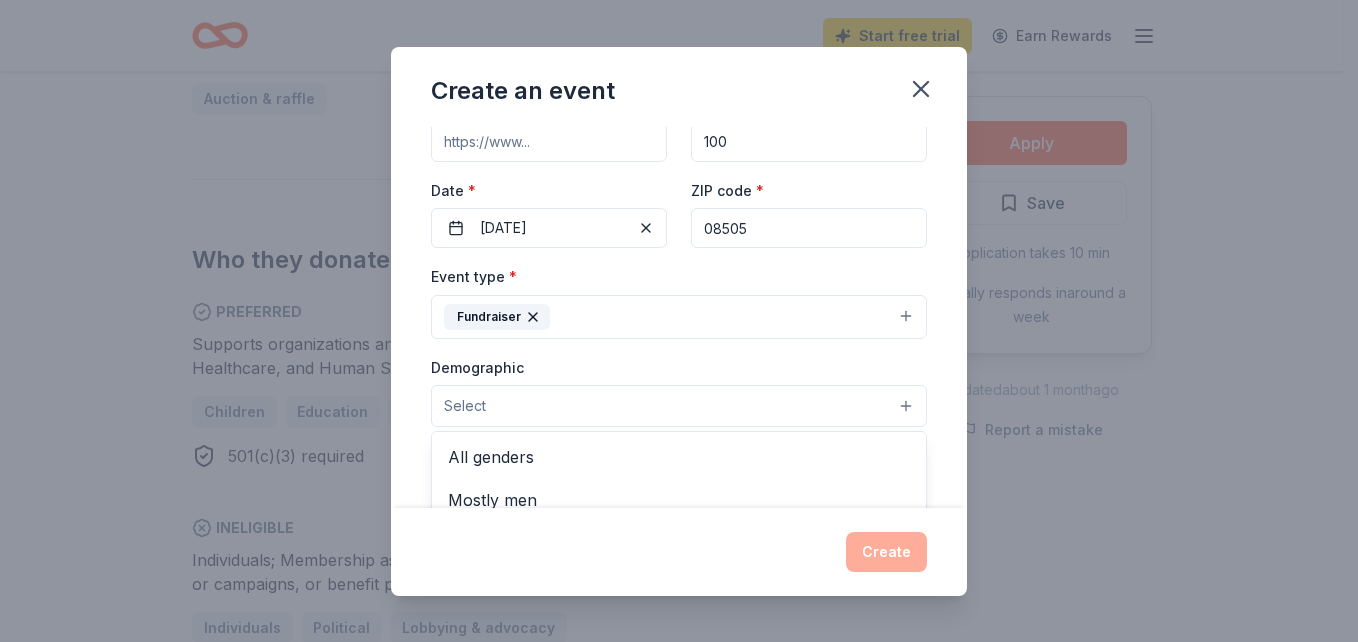 click on "Select" at bounding box center (679, 406) 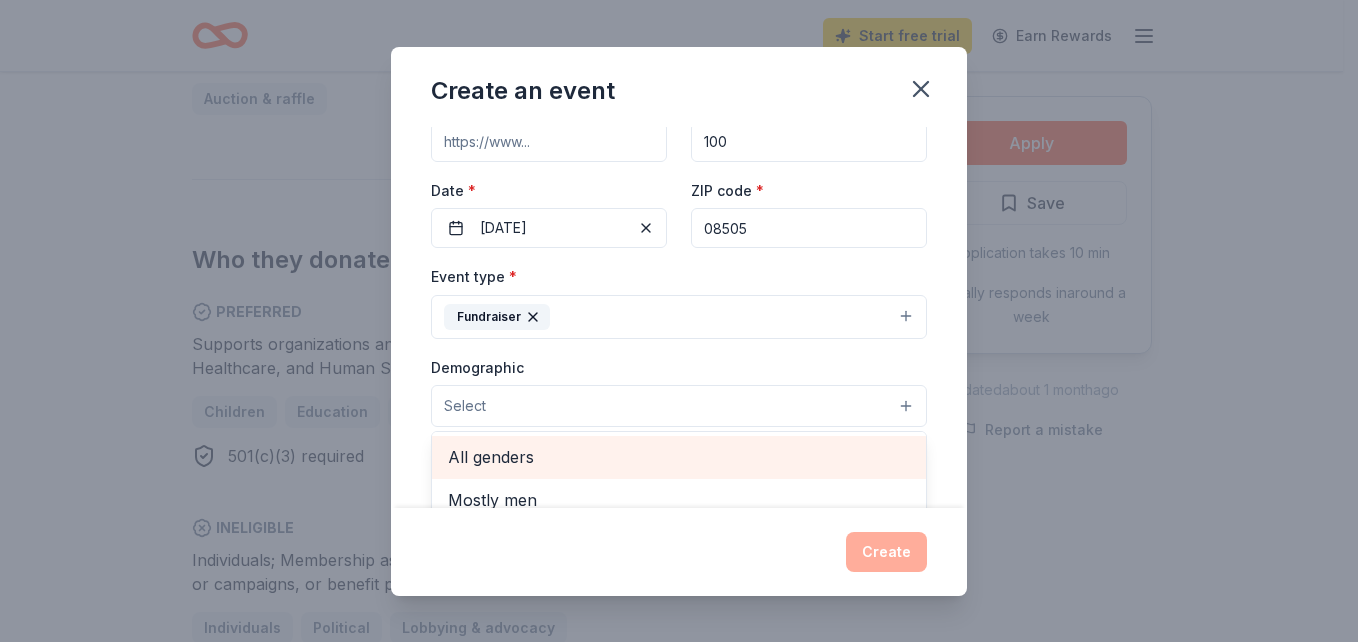 click on "All genders" at bounding box center (679, 457) 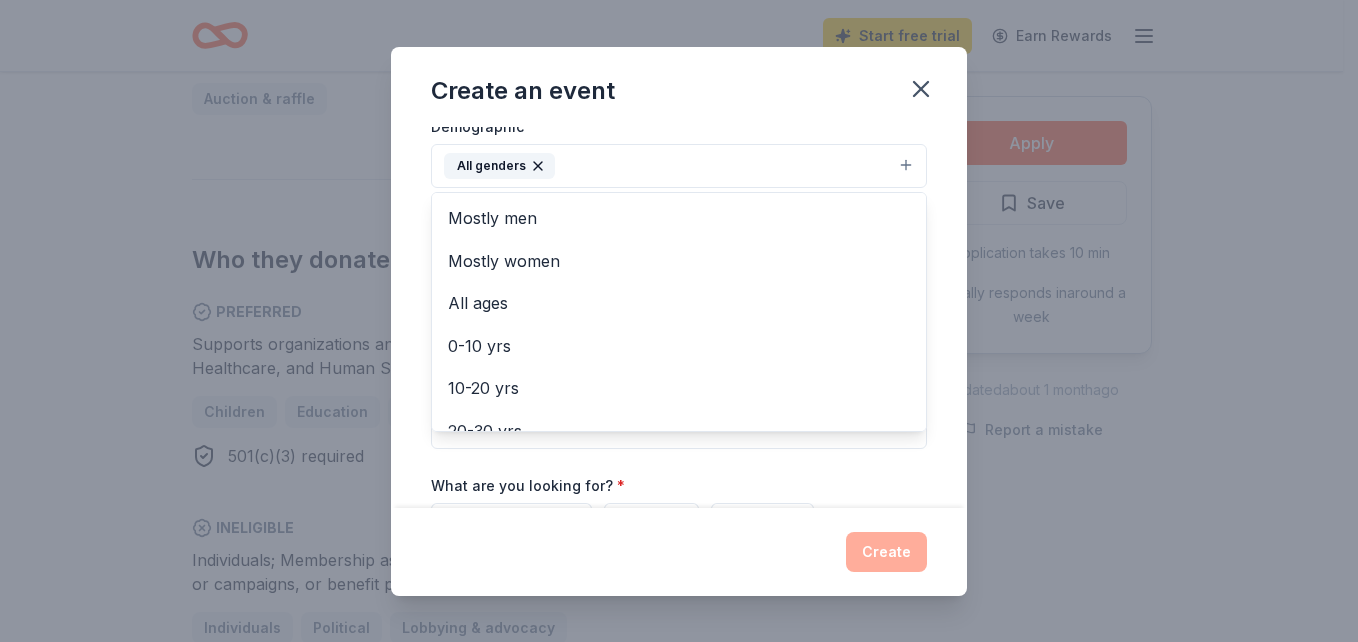 scroll, scrollTop: 374, scrollLeft: 0, axis: vertical 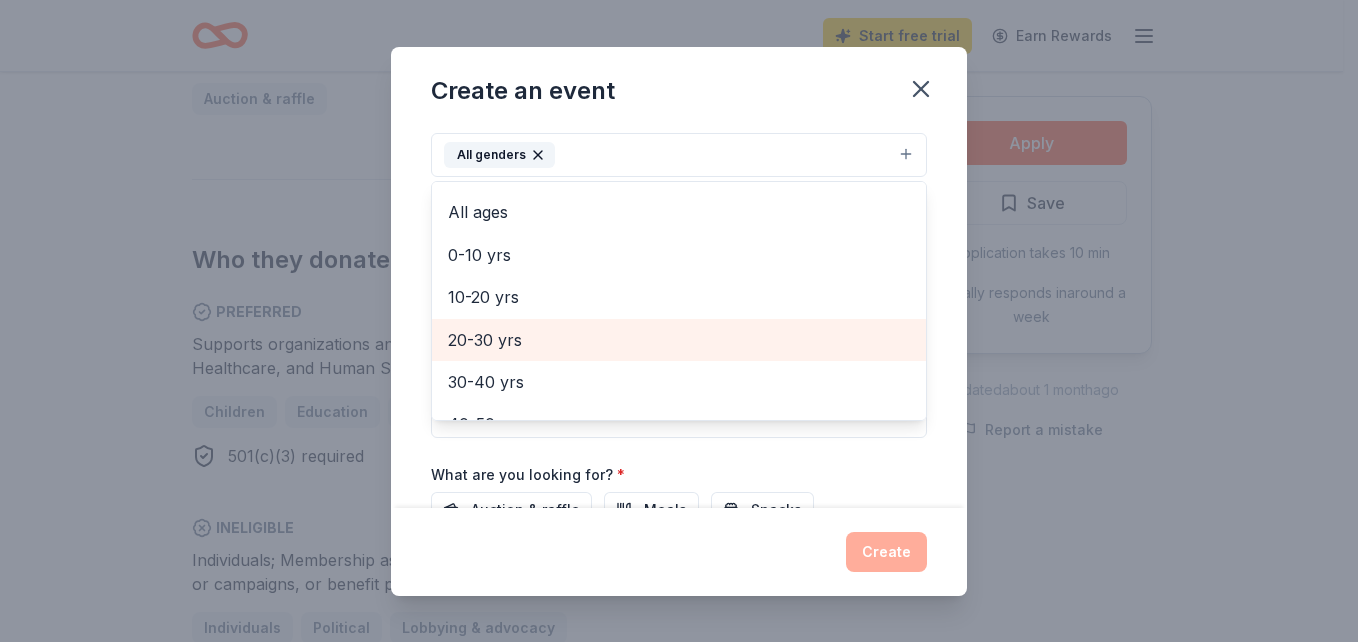 click on "20-30 yrs" at bounding box center [679, 340] 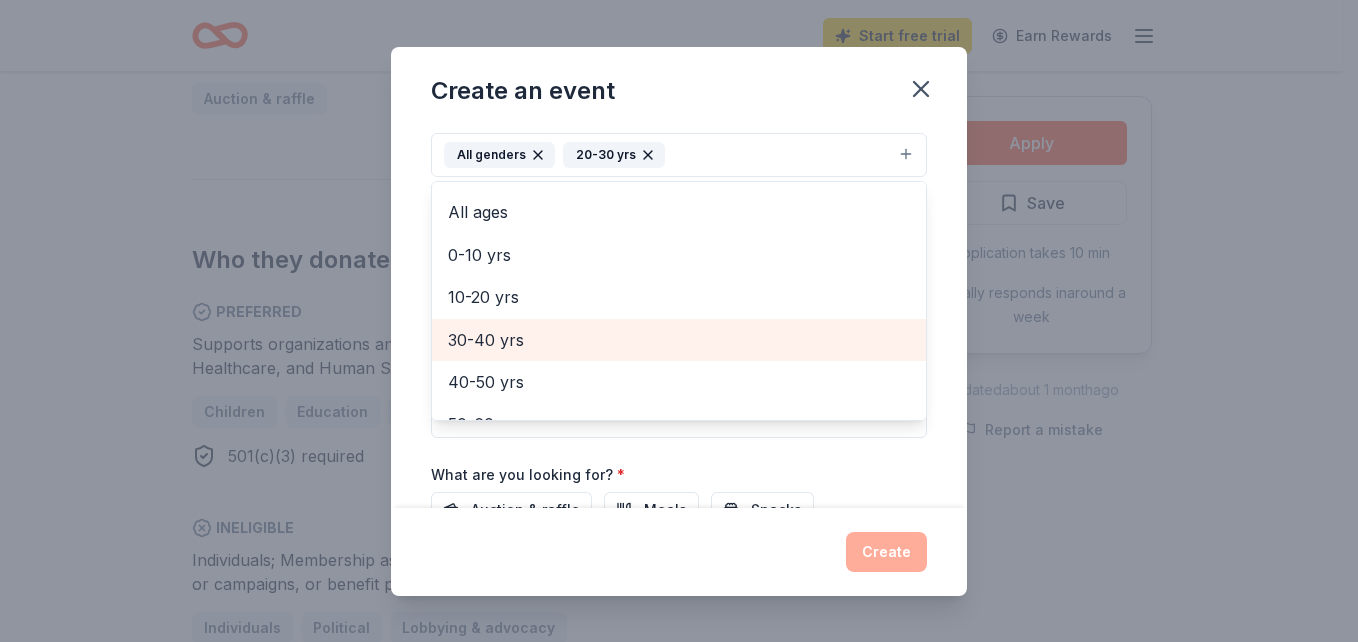 click on "30-40 yrs" at bounding box center [679, 340] 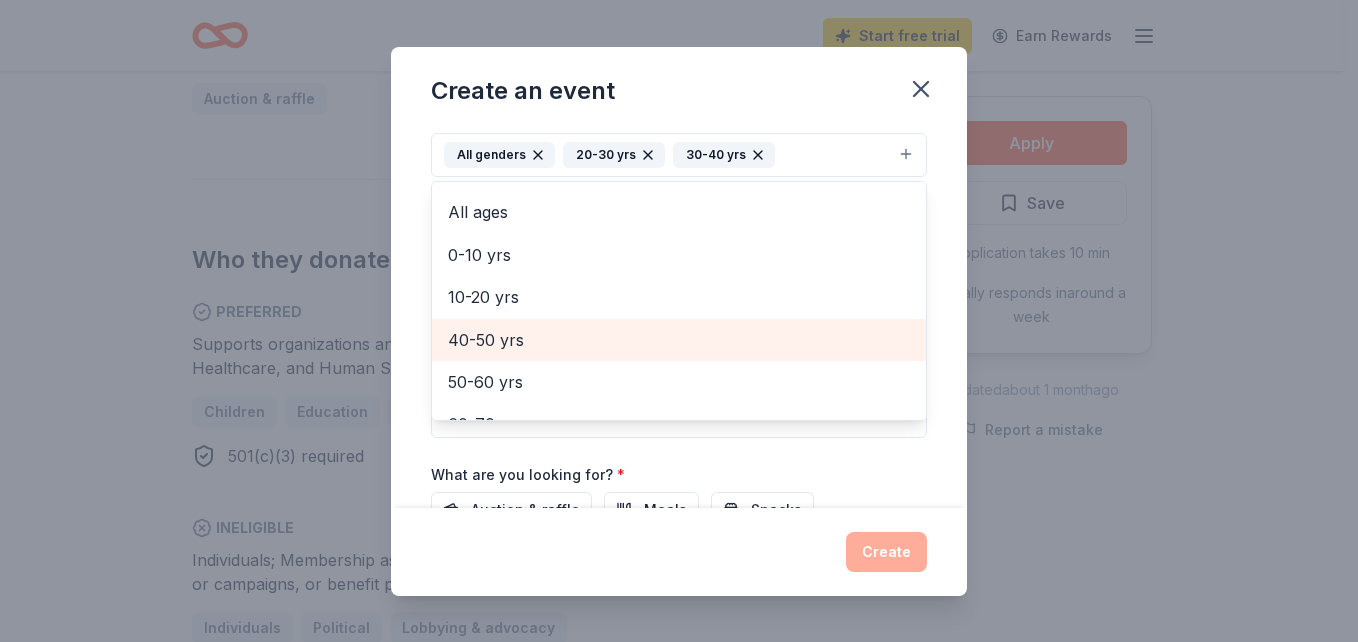 click on "40-50 yrs" at bounding box center (679, 340) 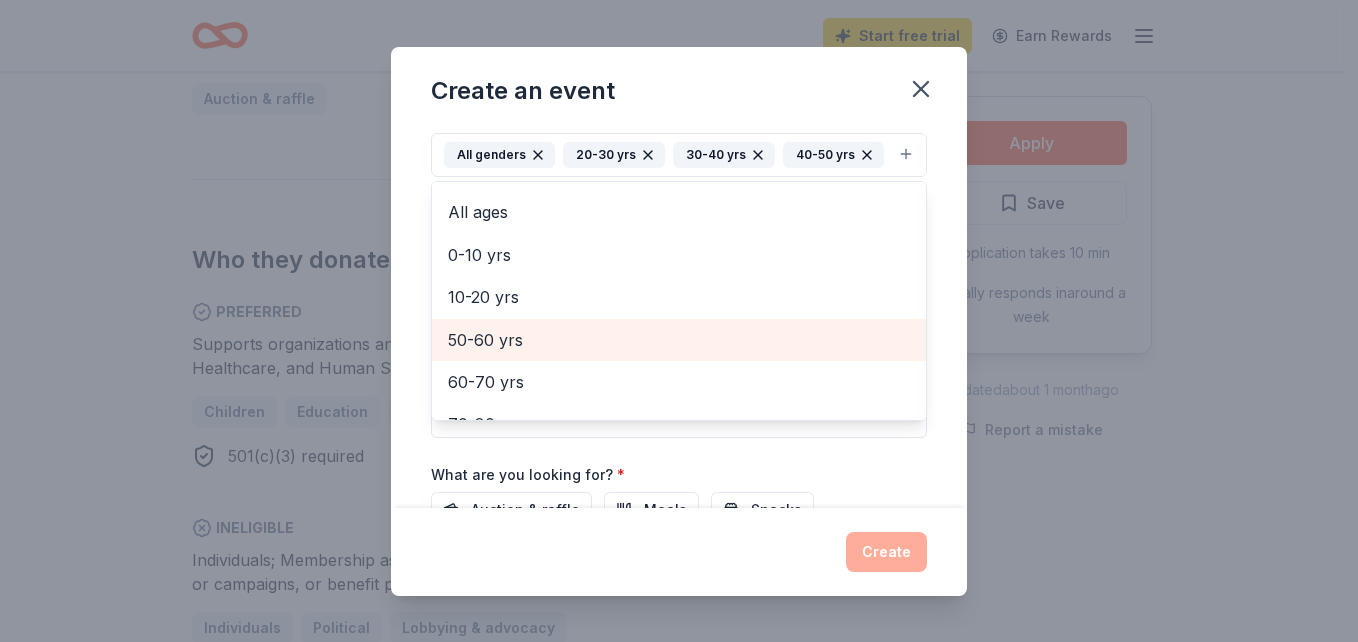 click on "50-60 yrs" at bounding box center (679, 340) 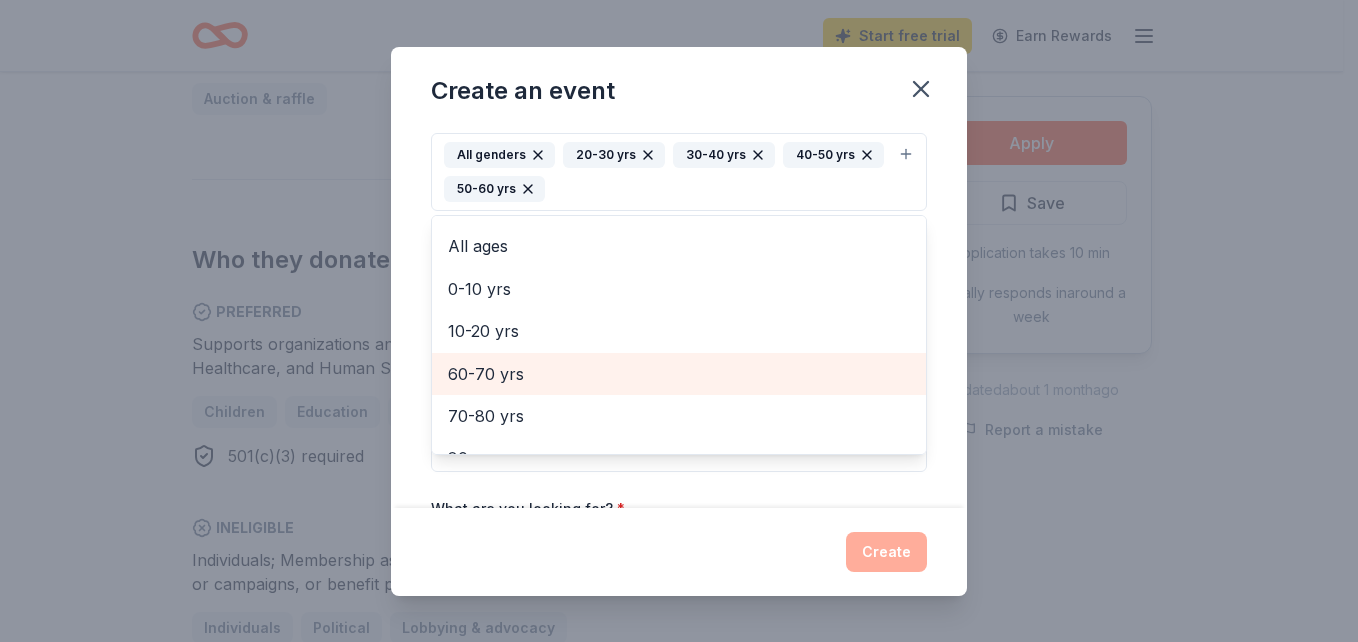 click on "60-70 yrs" at bounding box center [679, 374] 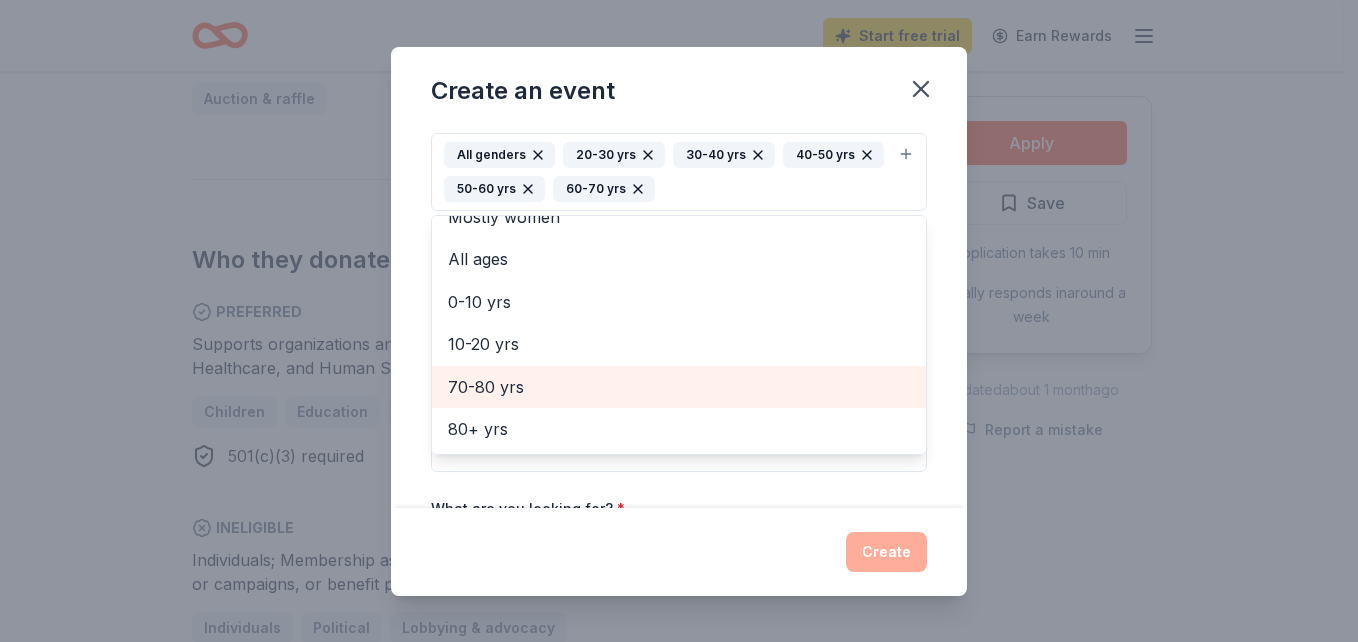 scroll, scrollTop: 67, scrollLeft: 0, axis: vertical 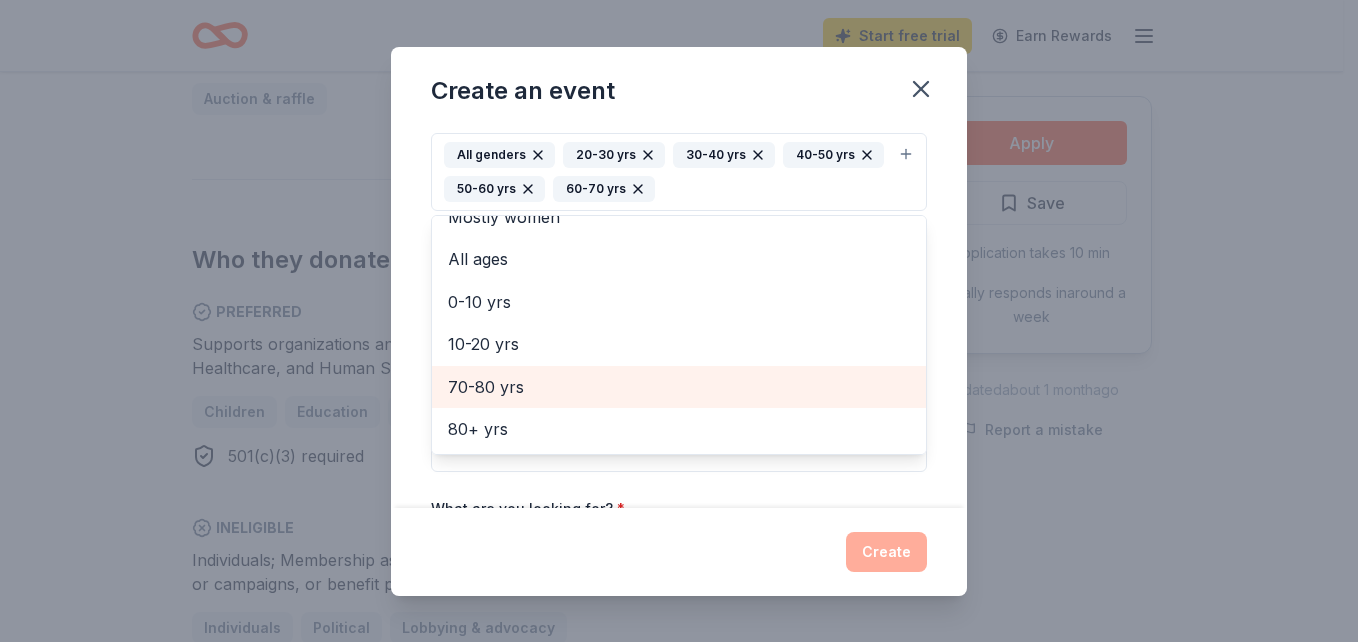 click on "70-80 yrs" at bounding box center (679, 387) 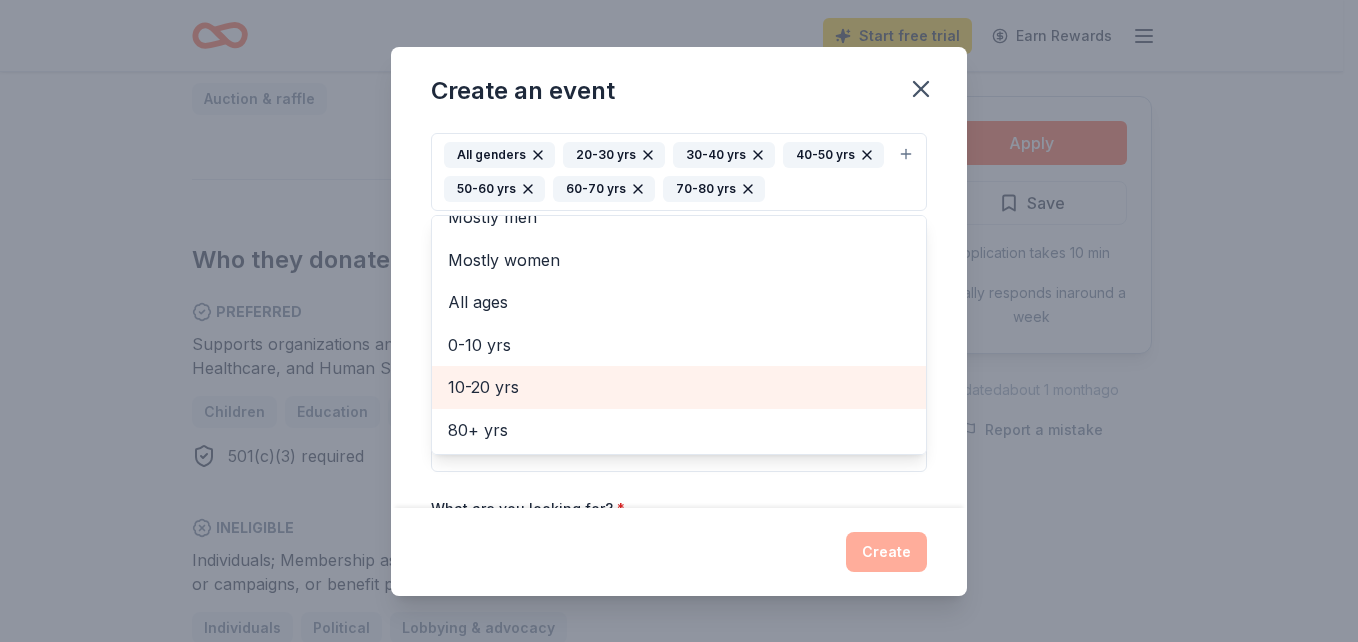 scroll, scrollTop: 24, scrollLeft: 0, axis: vertical 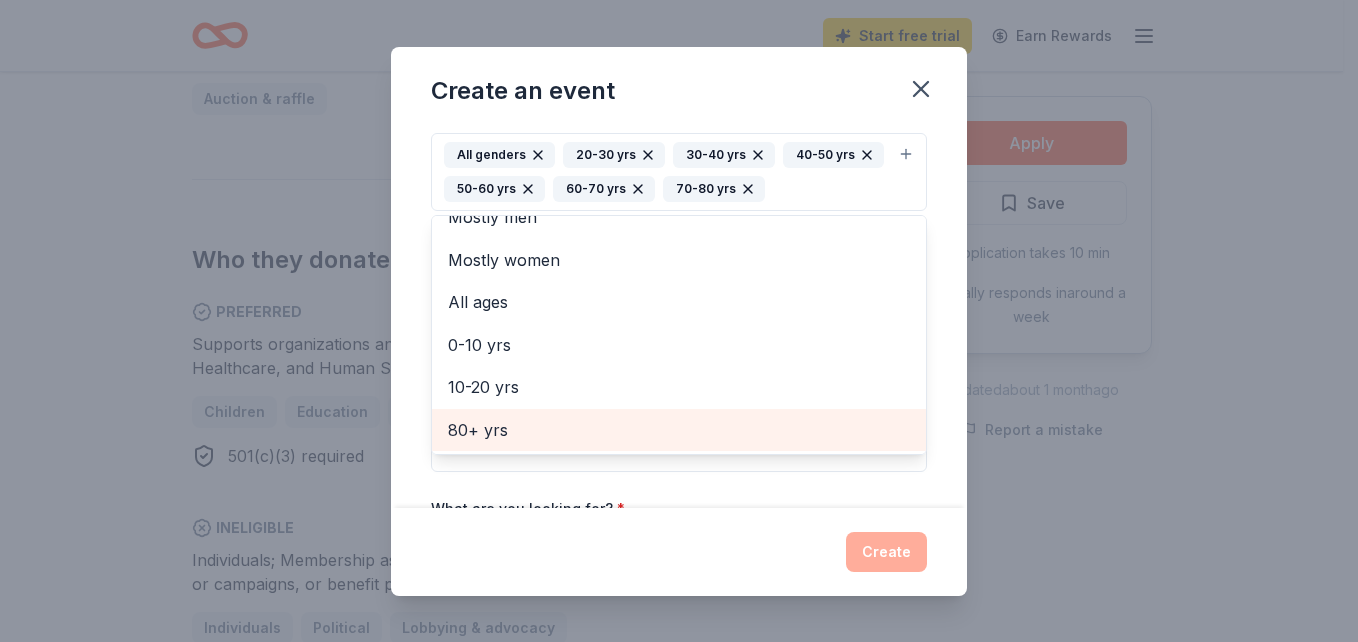 click on "80+ yrs" at bounding box center (679, 430) 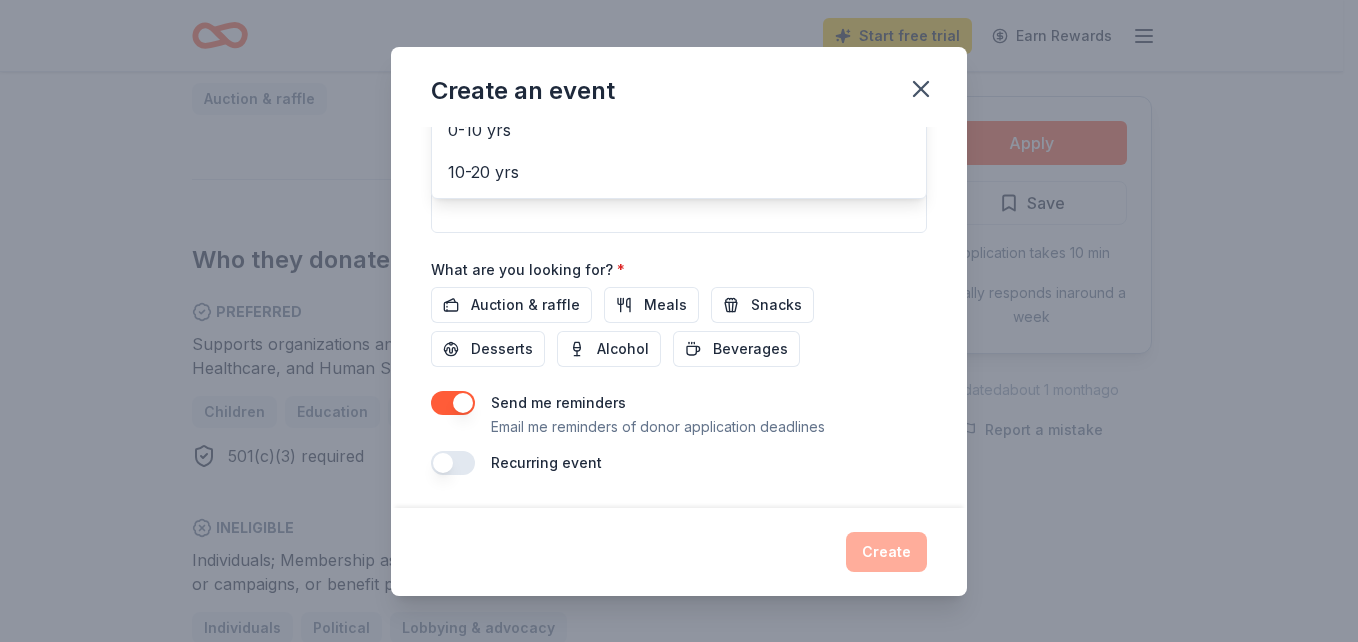 scroll, scrollTop: 634, scrollLeft: 0, axis: vertical 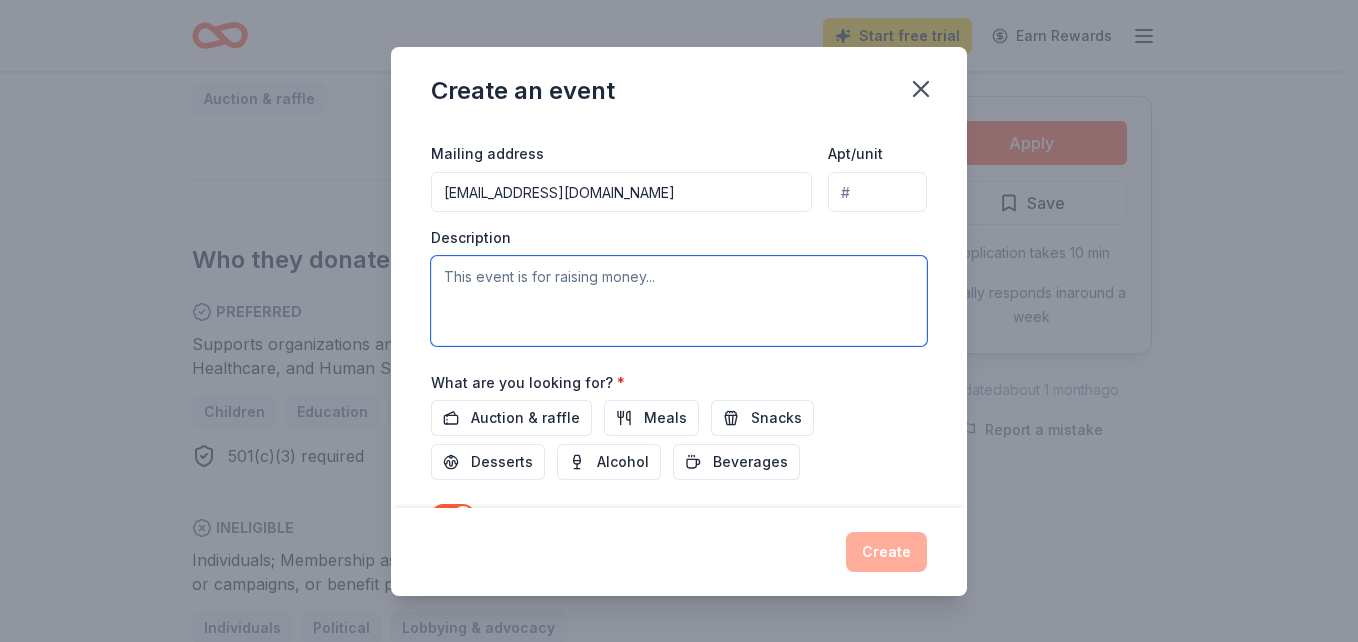 click at bounding box center (679, 301) 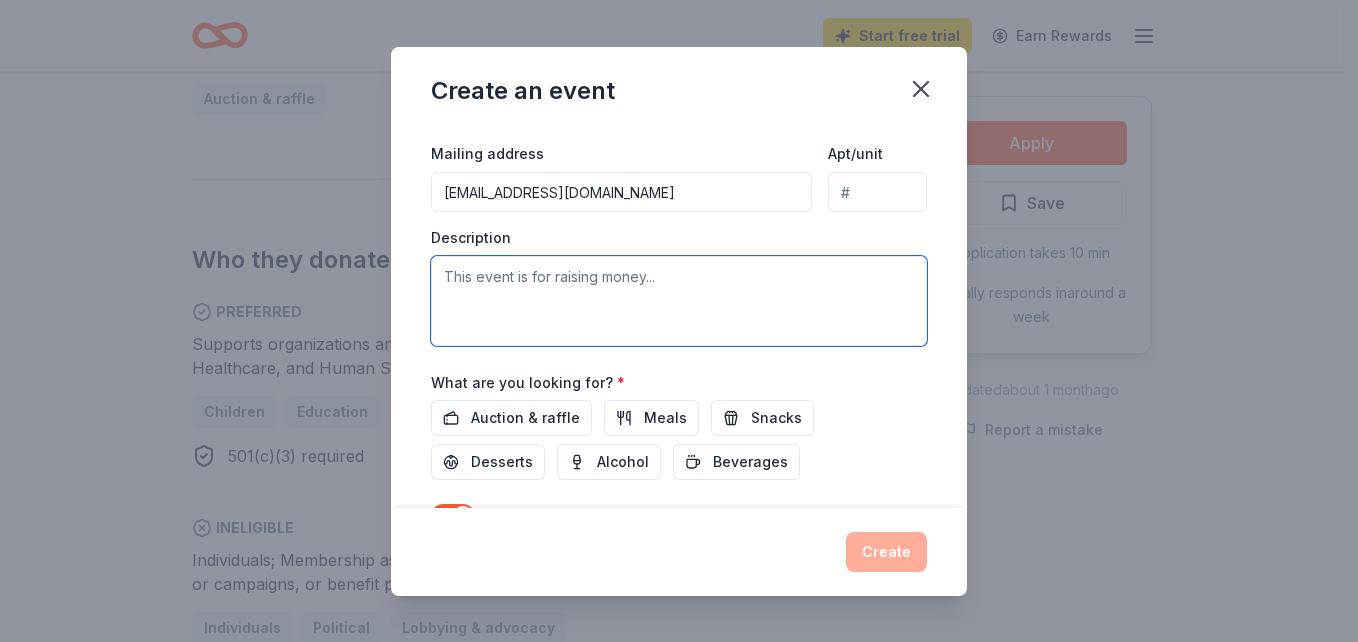 type on "W" 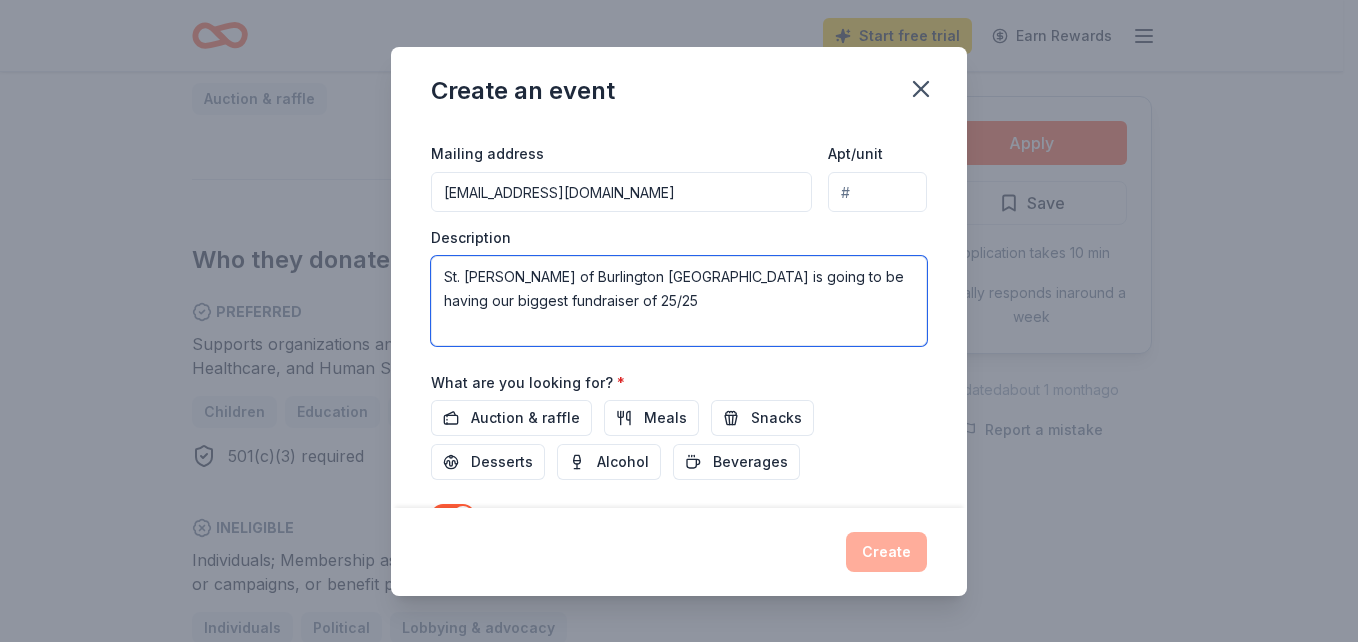 type on "St. Paul of Burlington NJ is going to be having our biggest fundraiser of 25/25" 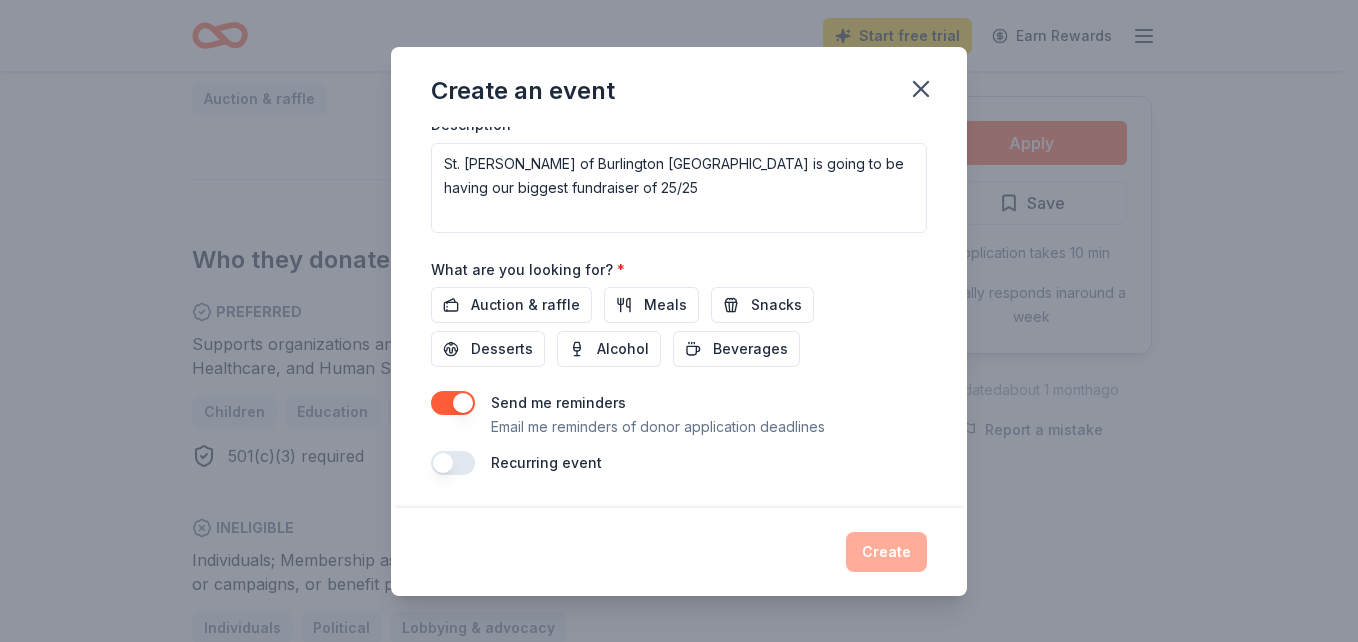 scroll, scrollTop: 646, scrollLeft: 0, axis: vertical 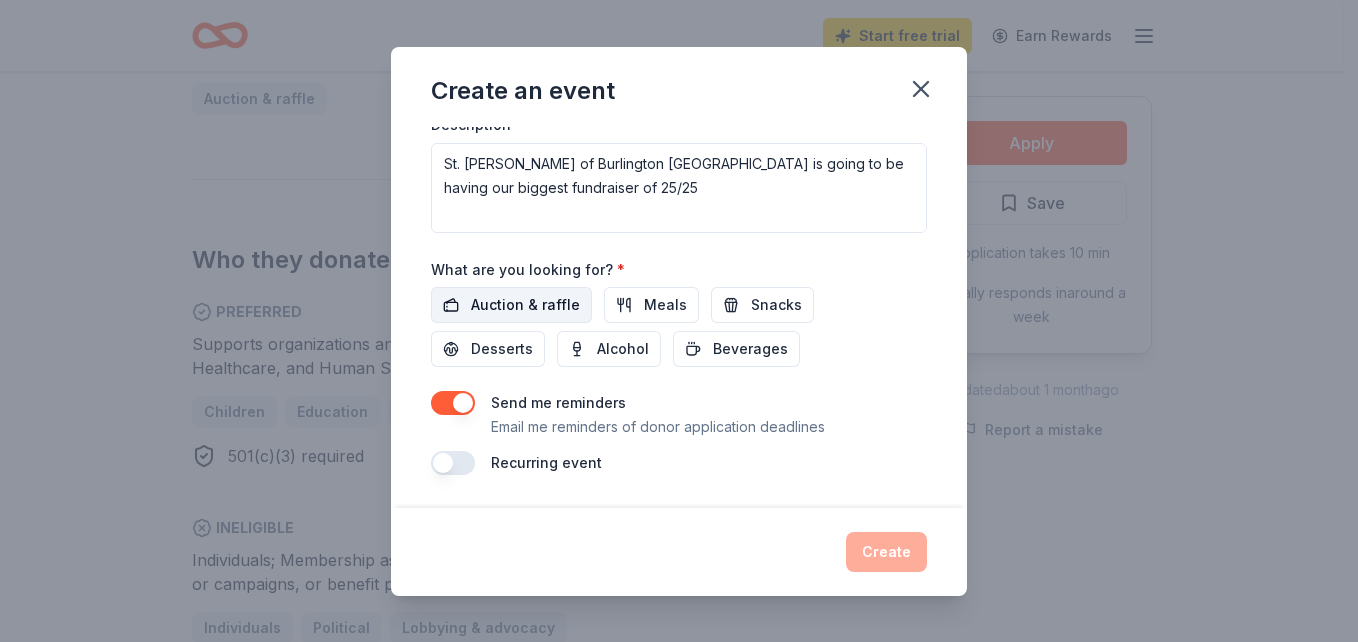 click on "Auction & raffle" at bounding box center [525, 305] 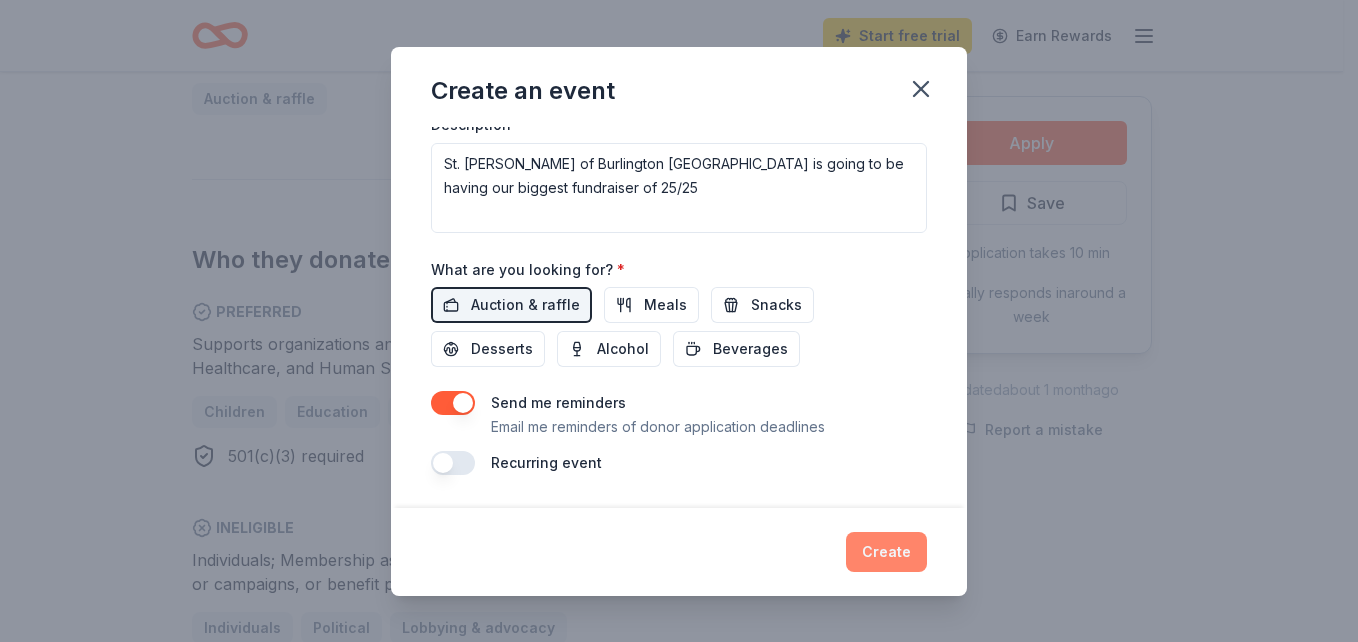 click on "Create" at bounding box center (886, 552) 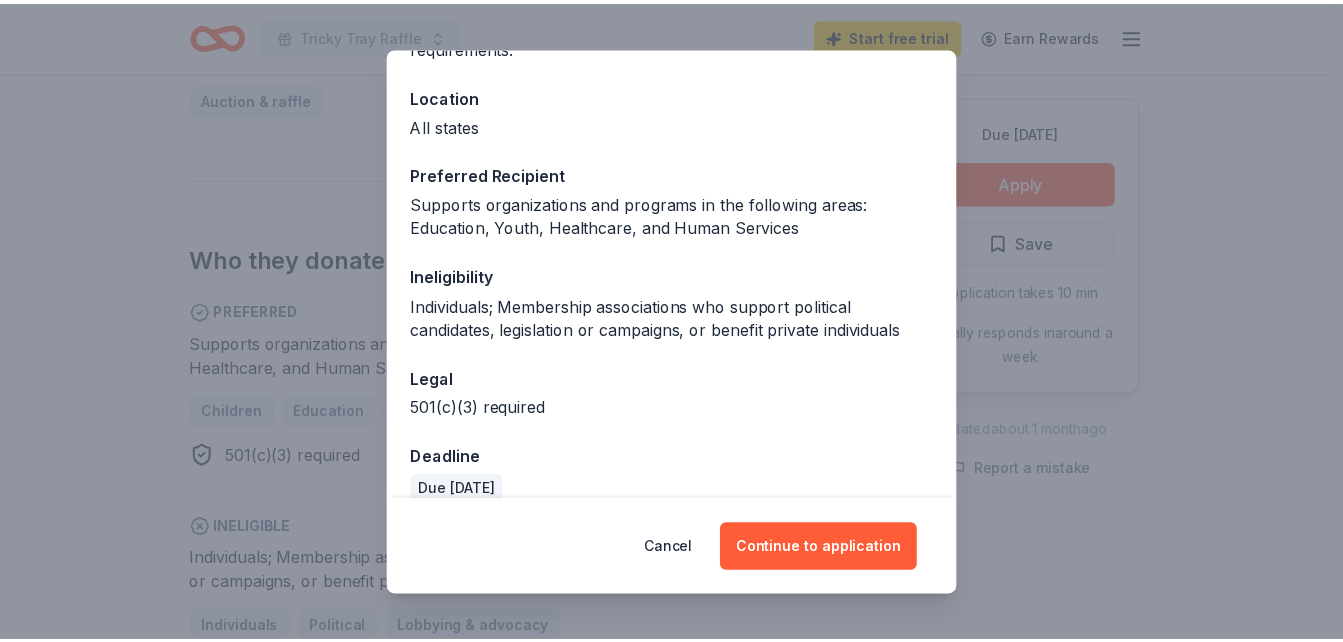 scroll, scrollTop: 232, scrollLeft: 0, axis: vertical 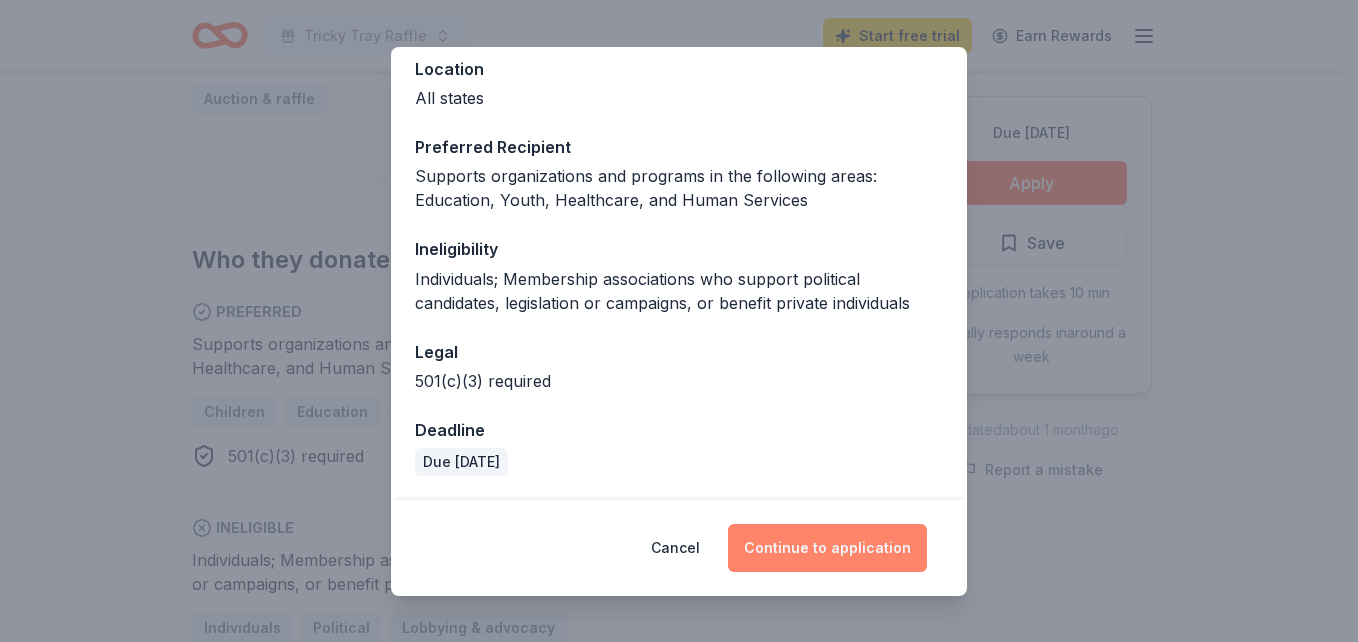 click on "Continue to application" at bounding box center [827, 548] 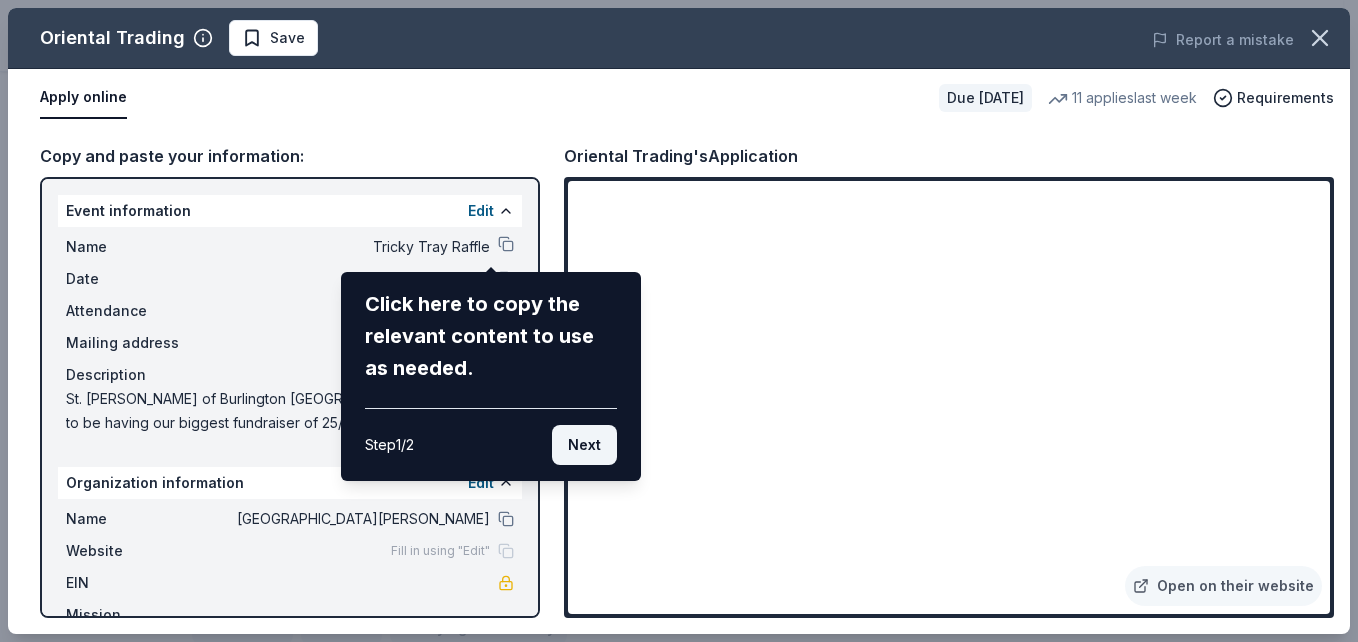 click on "Next" at bounding box center (584, 445) 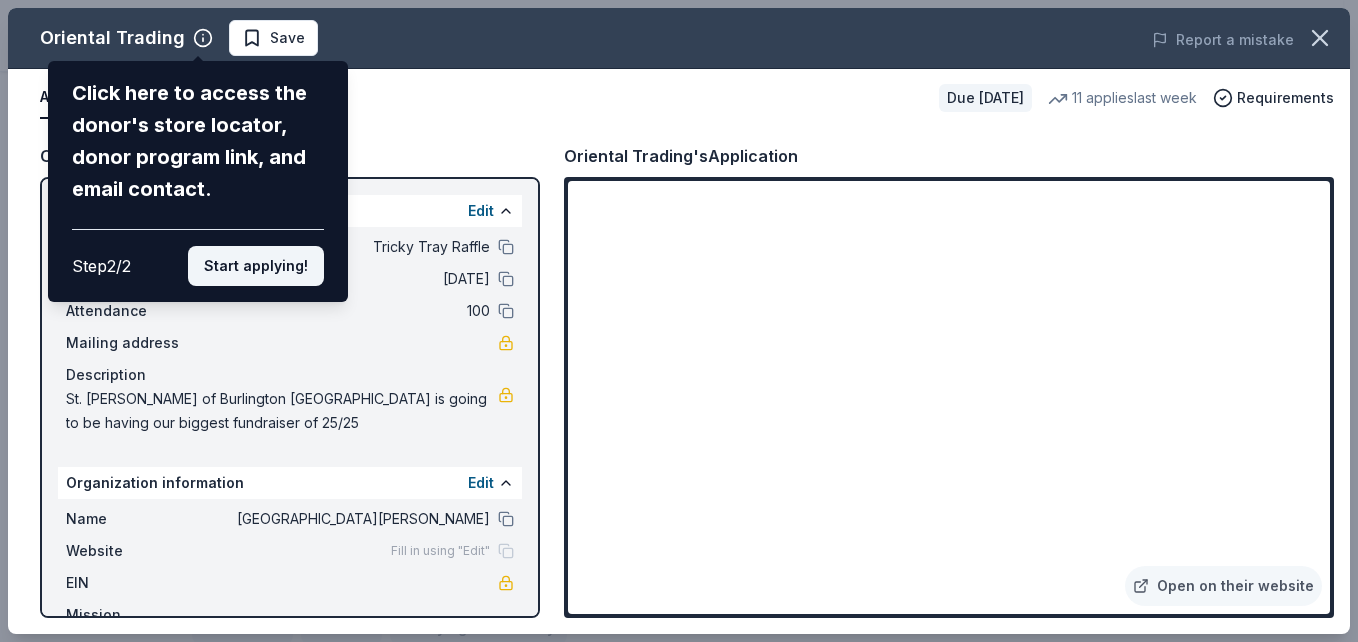 click on "Start applying!" at bounding box center [256, 266] 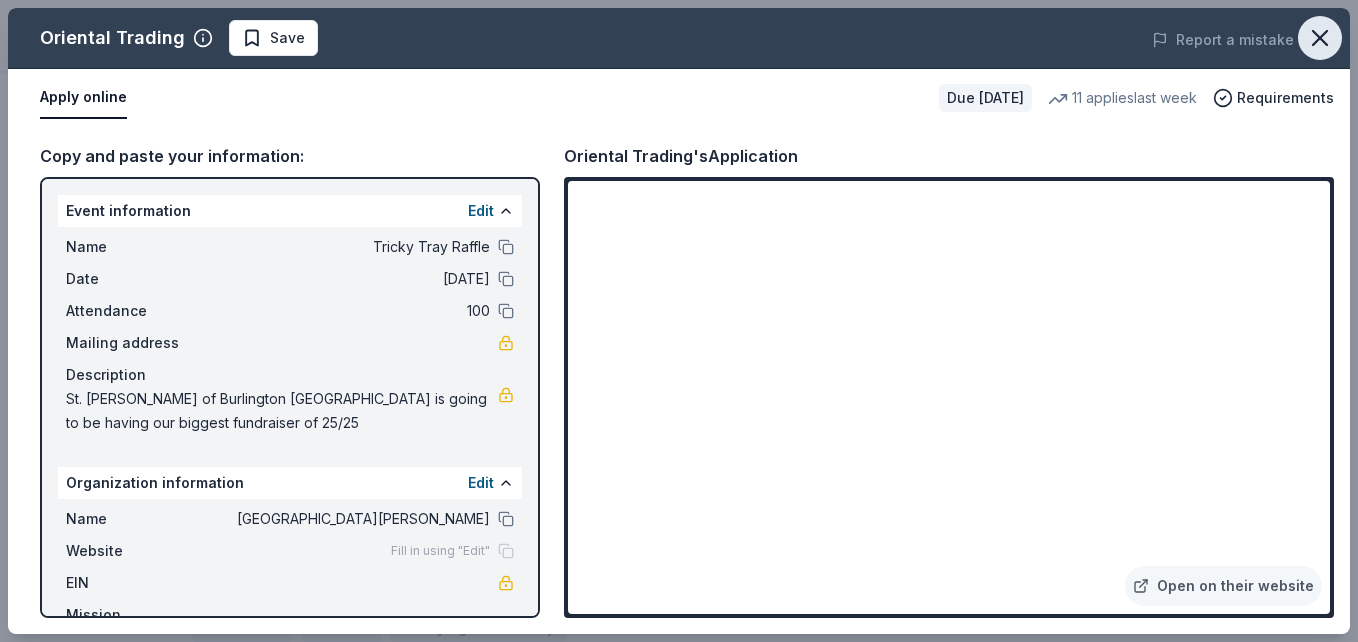 click 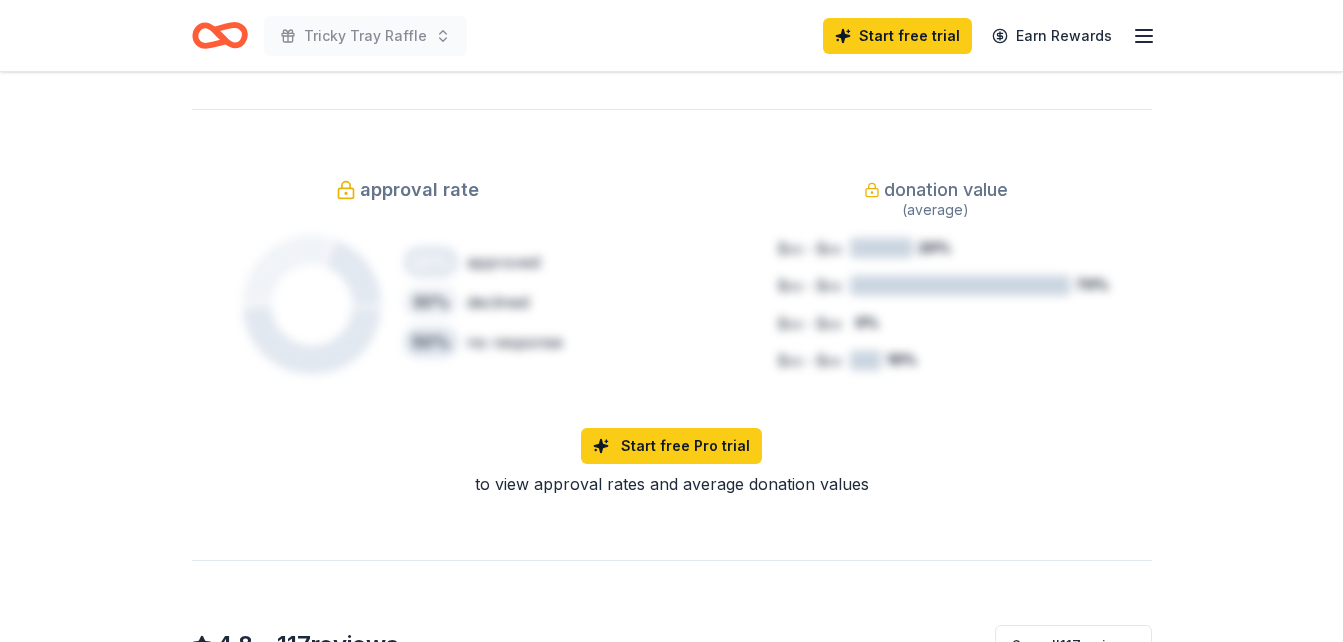 scroll, scrollTop: 438, scrollLeft: 0, axis: vertical 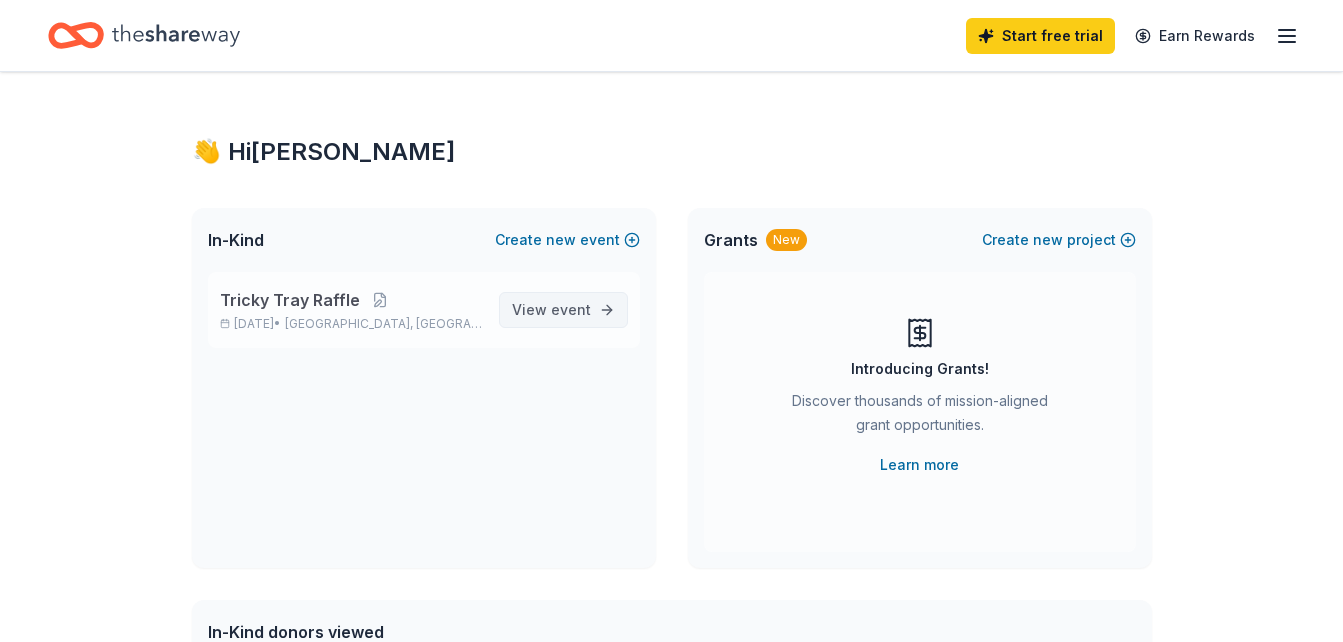 click on "View   event" at bounding box center [551, 310] 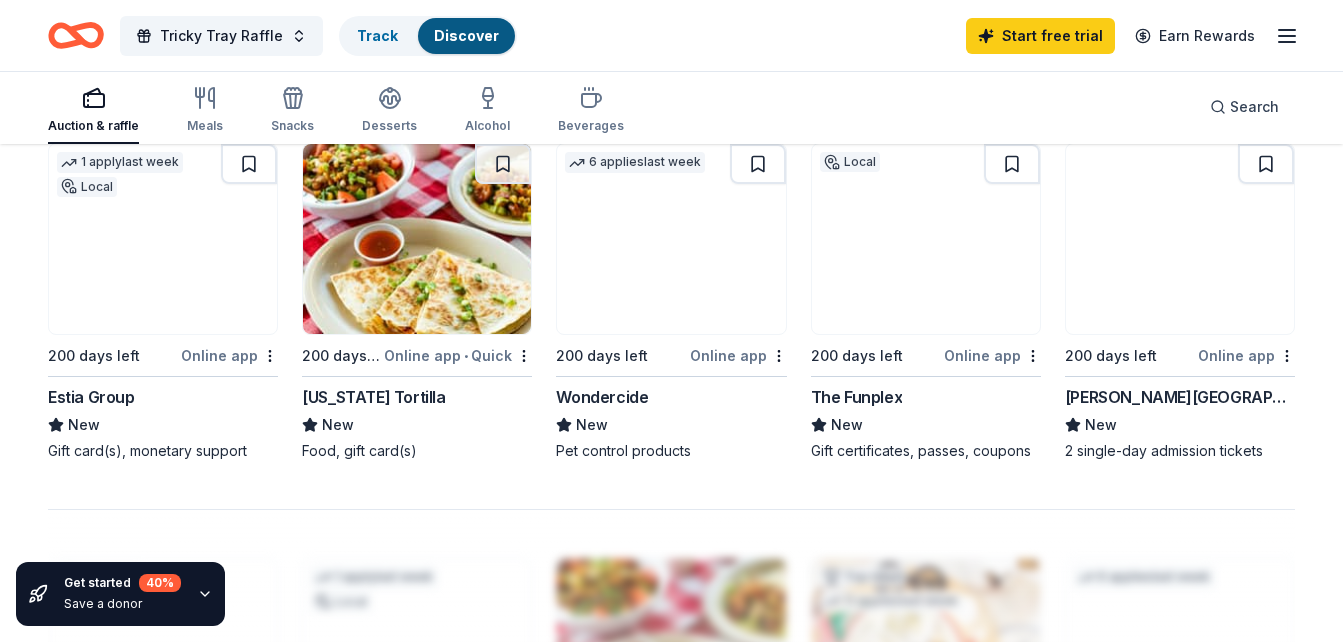 scroll, scrollTop: 1388, scrollLeft: 0, axis: vertical 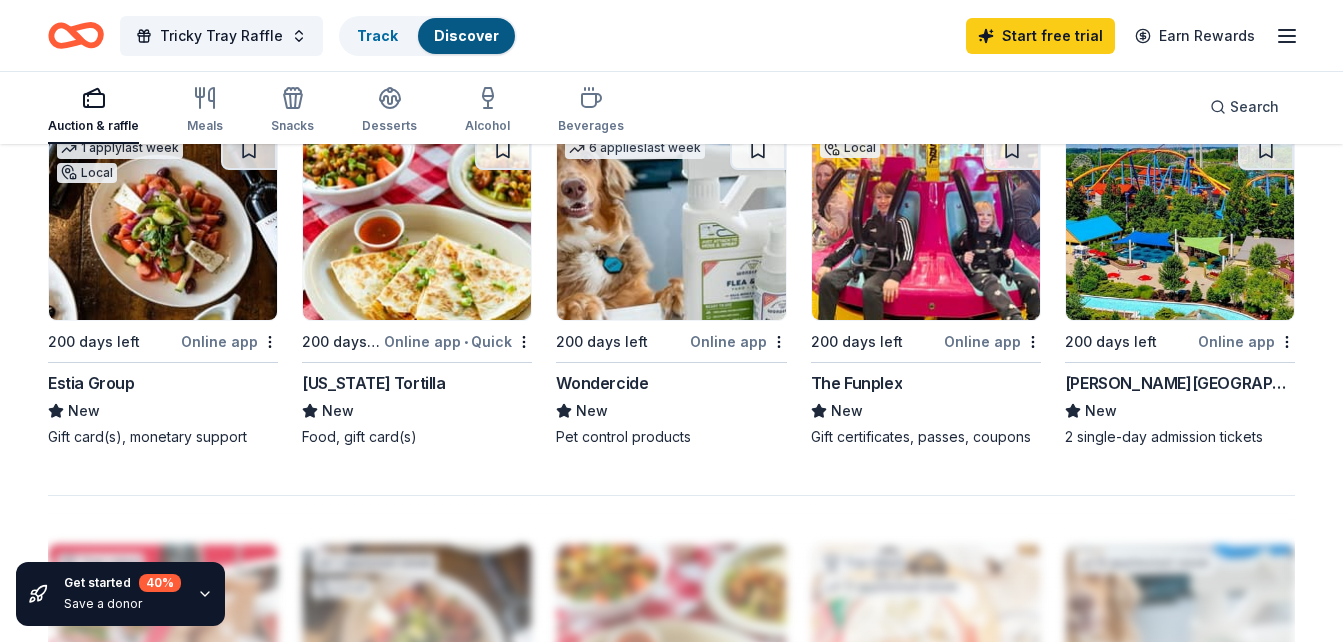 click on "Online app" at bounding box center (1246, 341) 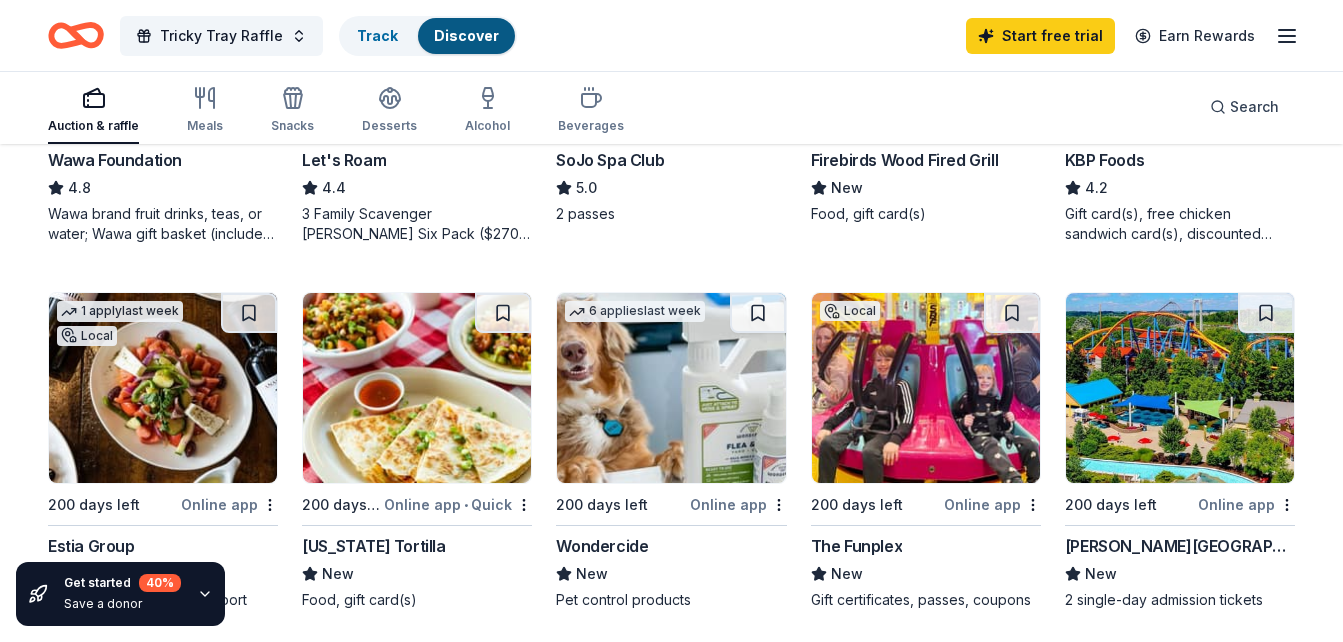 scroll, scrollTop: 1229, scrollLeft: 0, axis: vertical 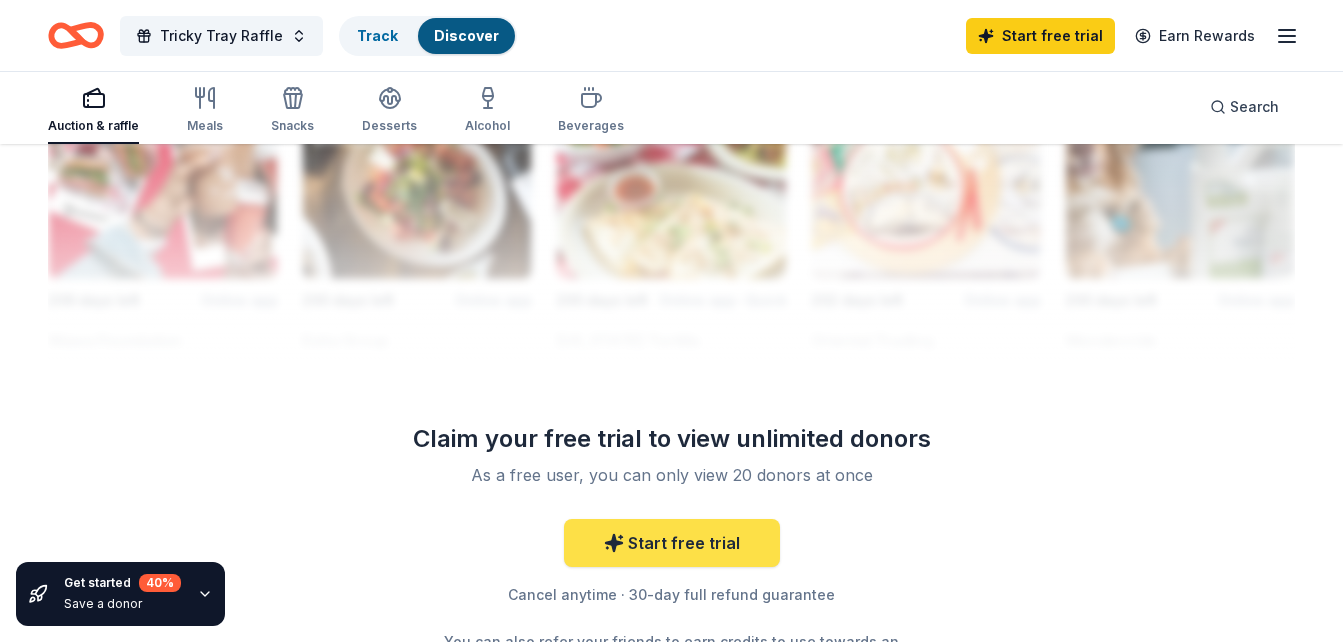 click on "Start free  trial" at bounding box center [672, 543] 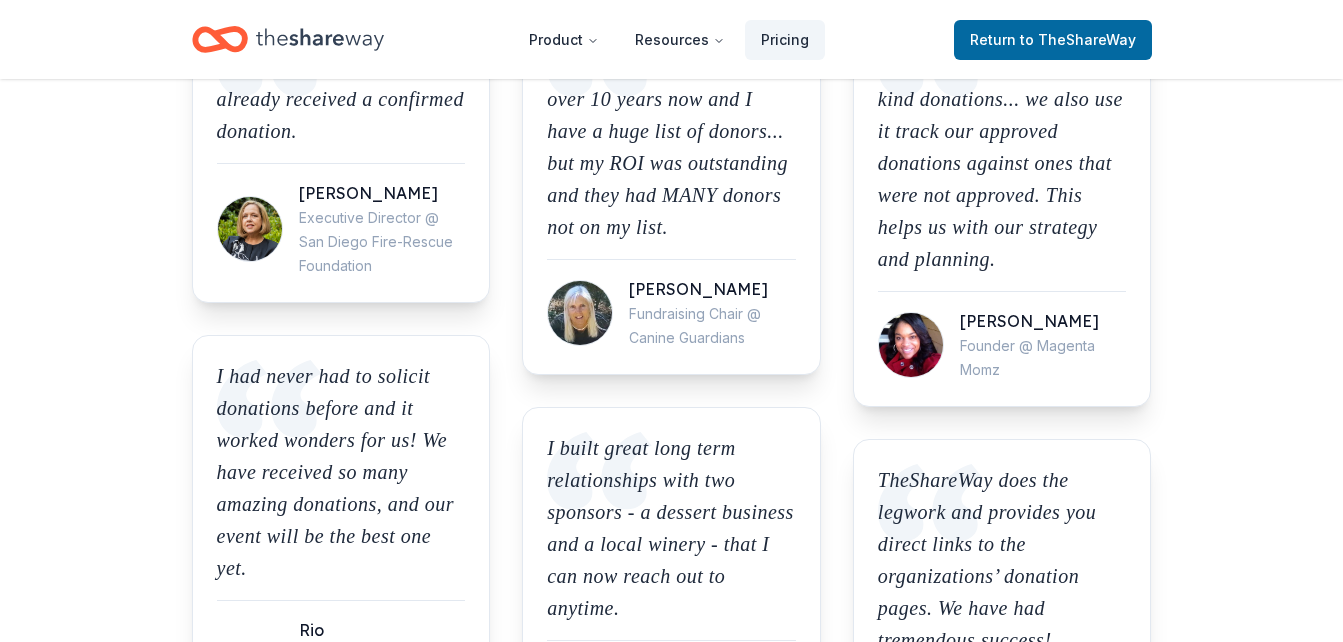 scroll, scrollTop: 0, scrollLeft: 0, axis: both 